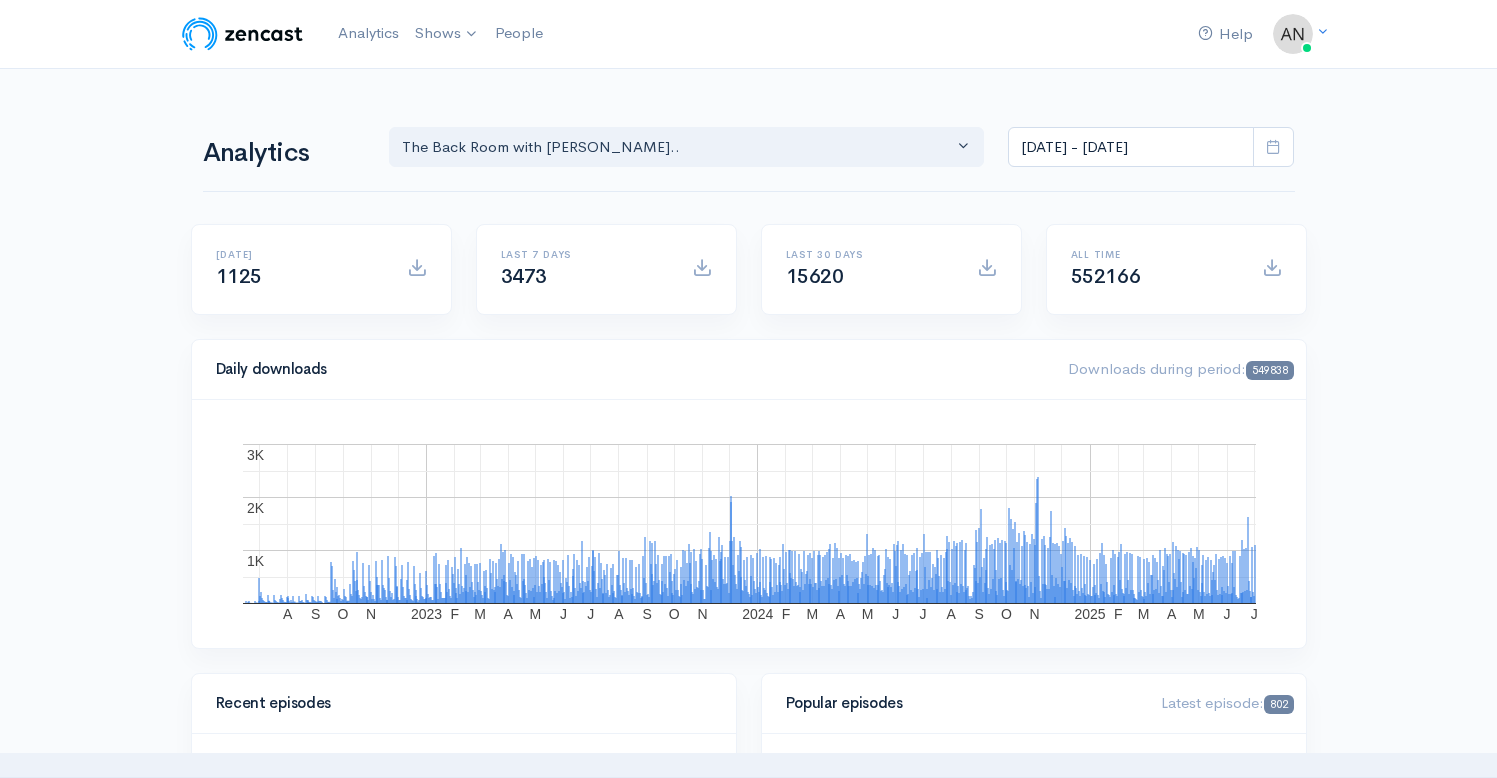 select on "10316" 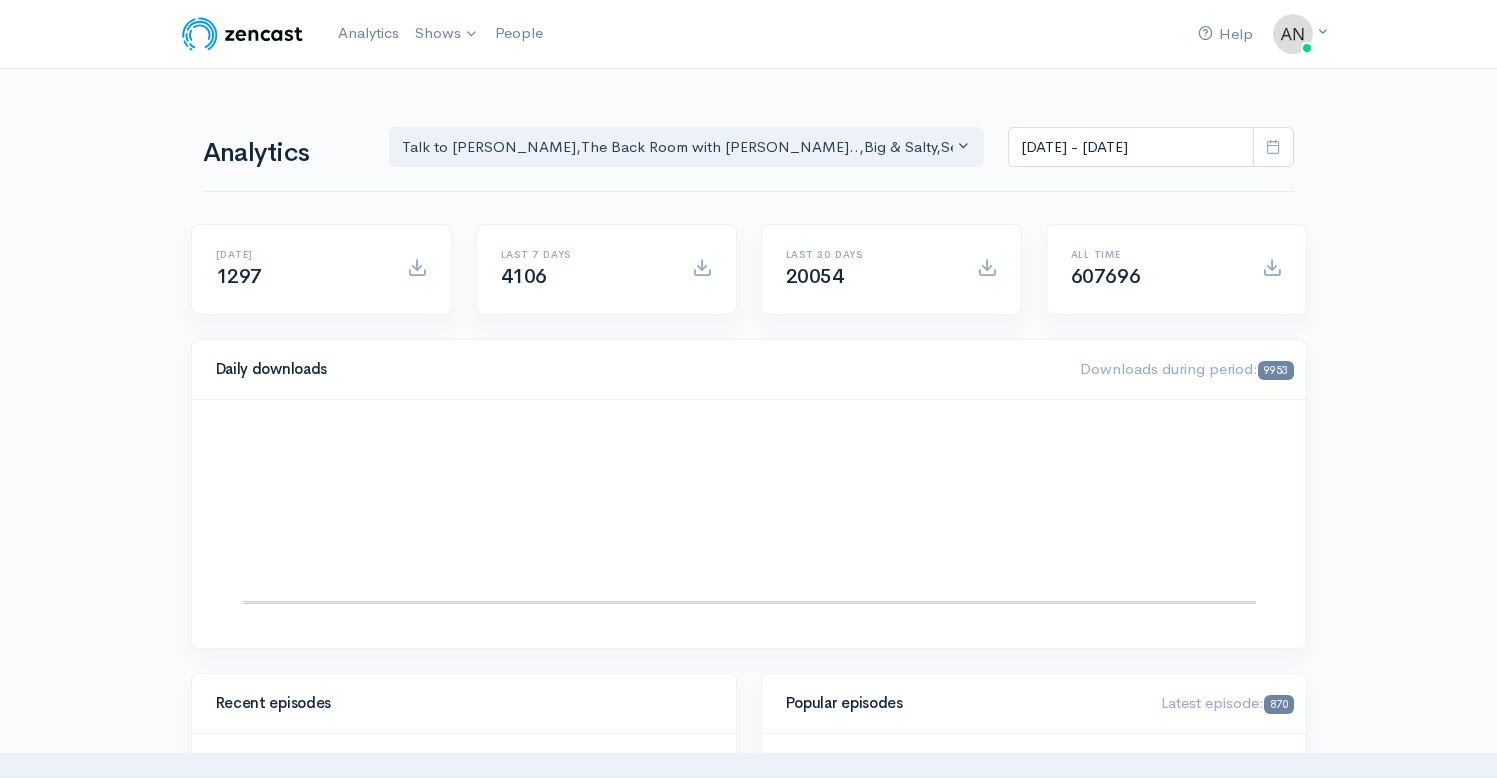 scroll, scrollTop: 0, scrollLeft: 0, axis: both 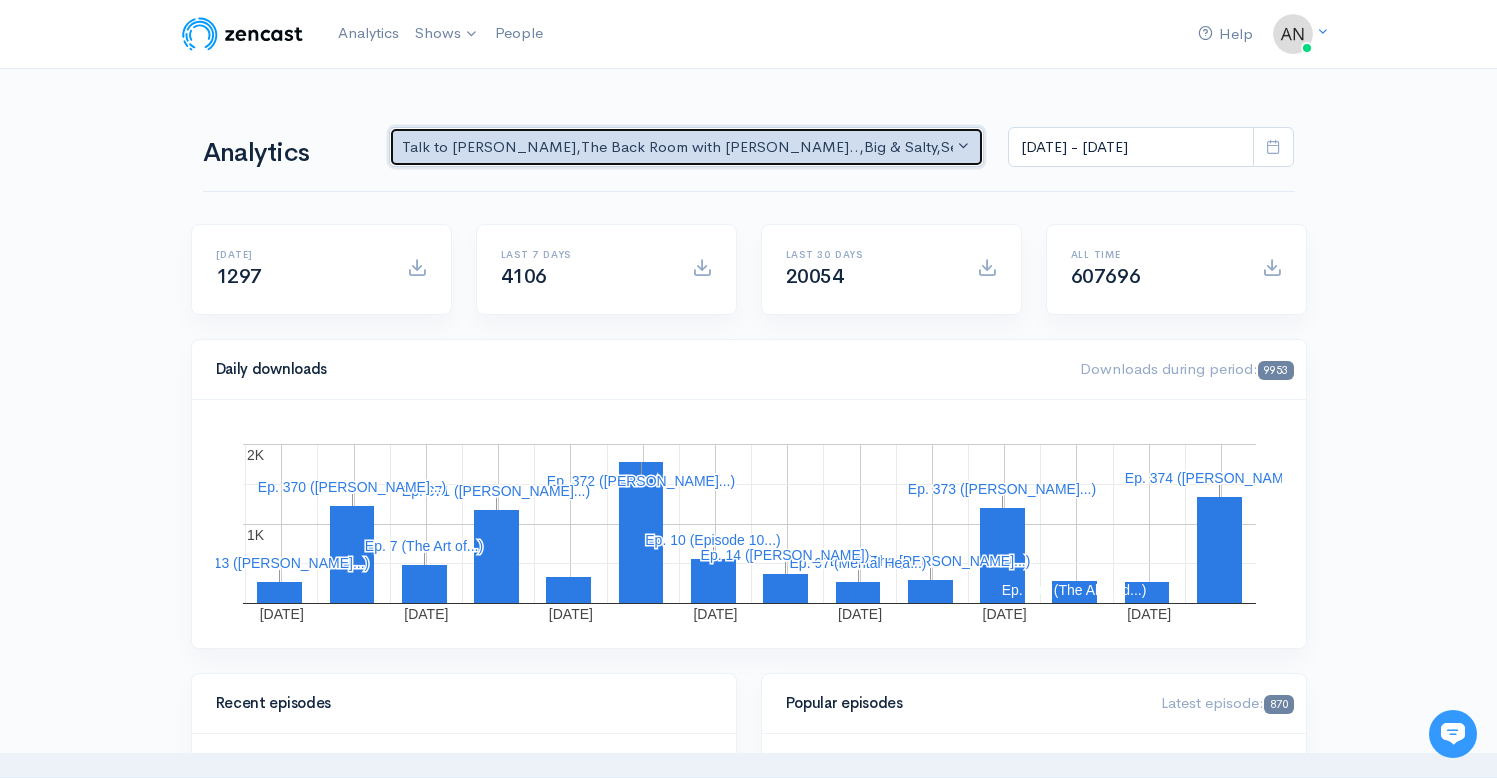 click on "Talk to Allison ,  The Back Room with Andy O... ,  Big & Salty ,  Serial Tales - Joan Julie... ,  The Campaign Companion ,  STEAM with Kitty Pilgrim ,  Drinking on the Edge ,  The Pod Catch ,  GynoCurious ,  Pilgrim's Progress ,  Joan of Art ,  The Rhinebeck Scoop ,  JewToo! ,  Lazy & Entitled ,  Correct me if I'm Norm ,  The Week That Was ,  Class from the Past ,  Objects of New York ,  Pass/Fail/Incomplete ,  Poe's Basement ,  Studio Property ,  The Catch Up ,  Likeable ,  Going Rogue" at bounding box center [678, 147] 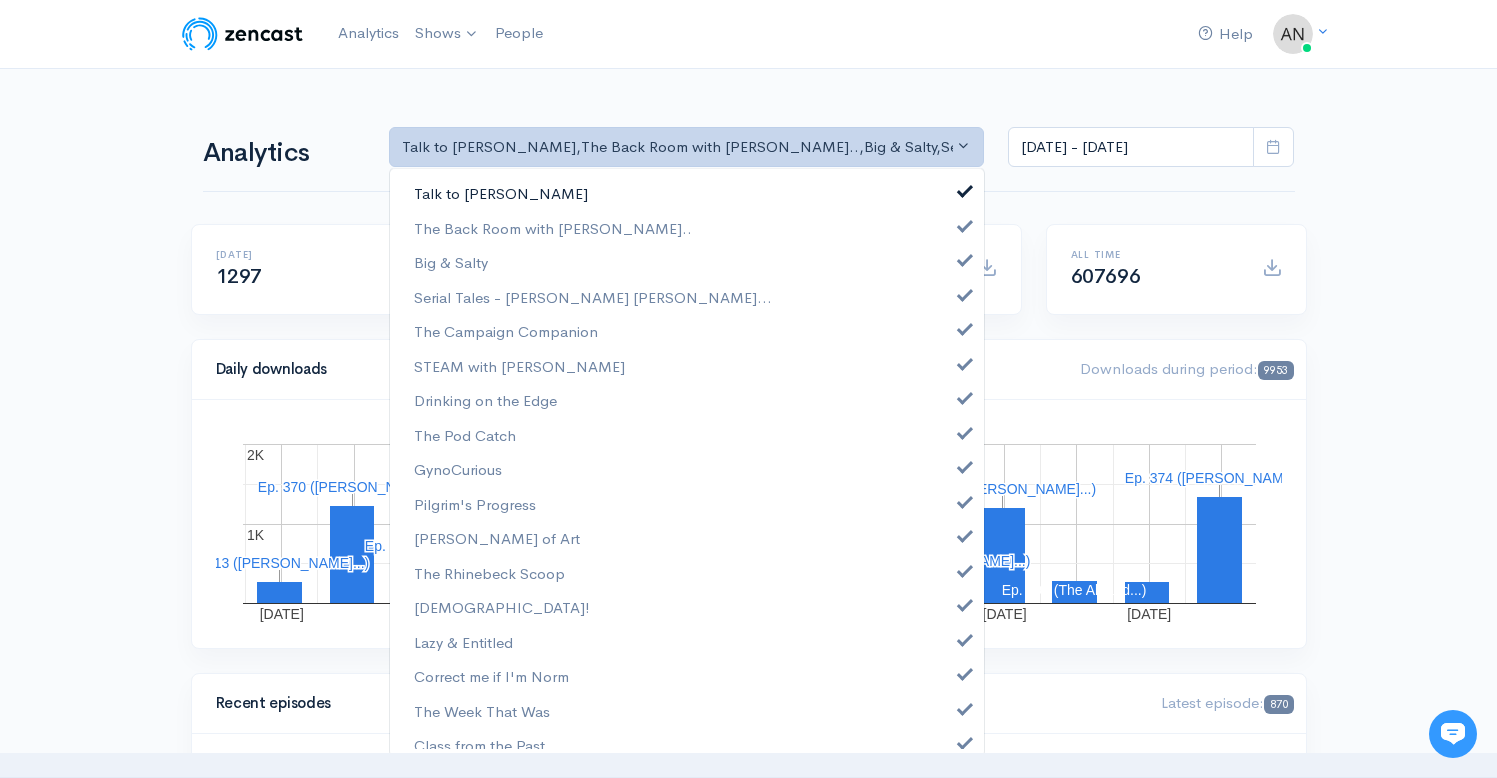 click at bounding box center (965, 188) 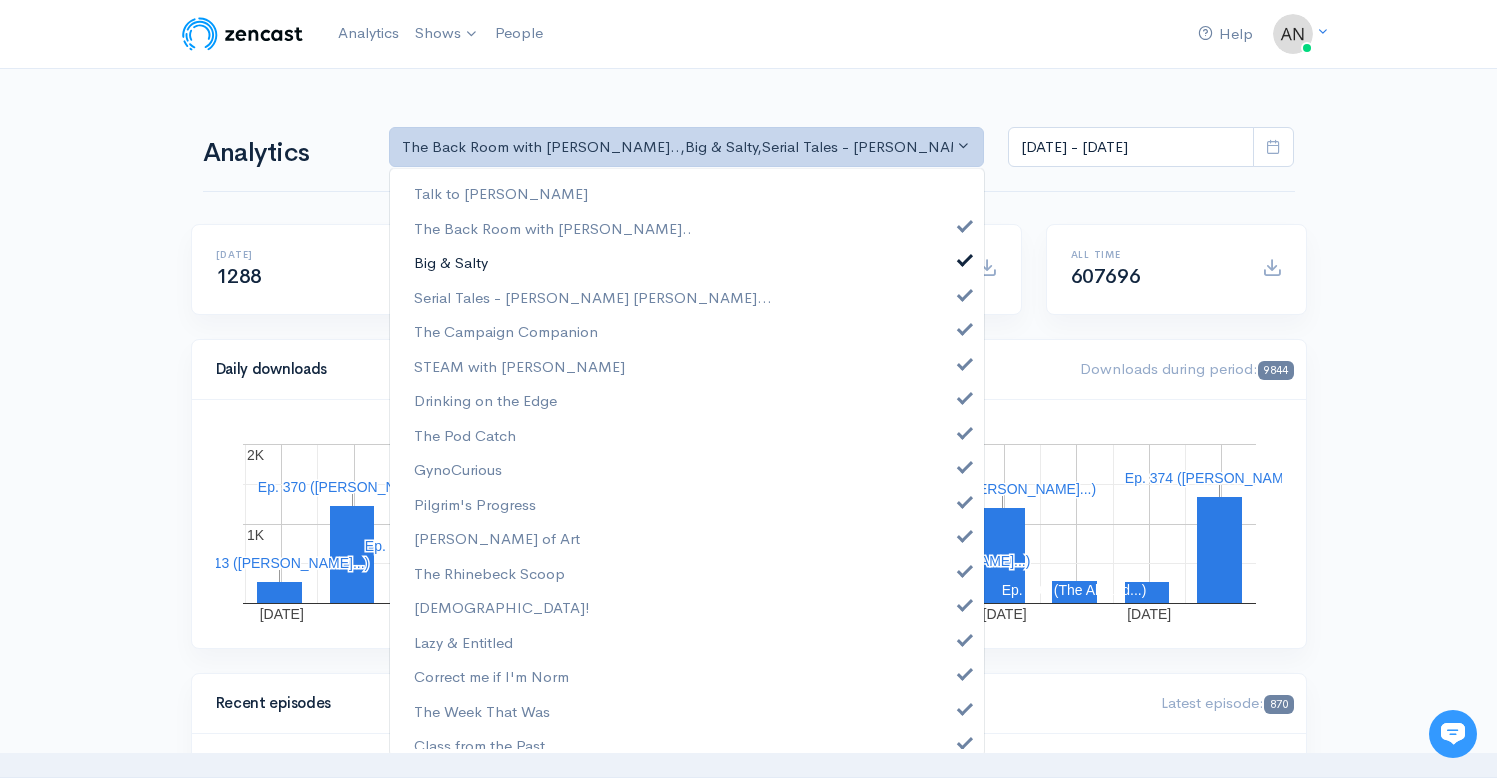 click at bounding box center (965, 257) 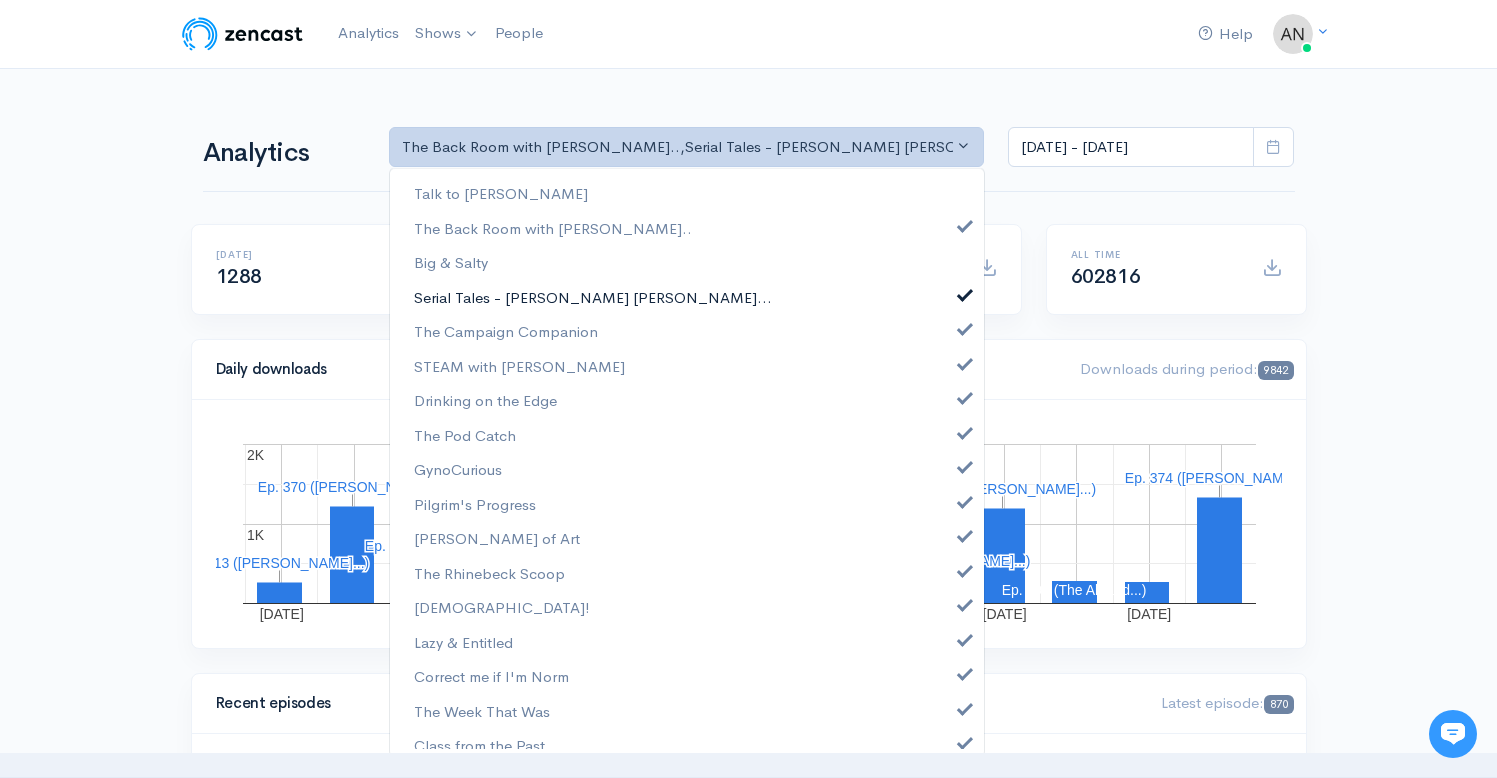 click at bounding box center [965, 292] 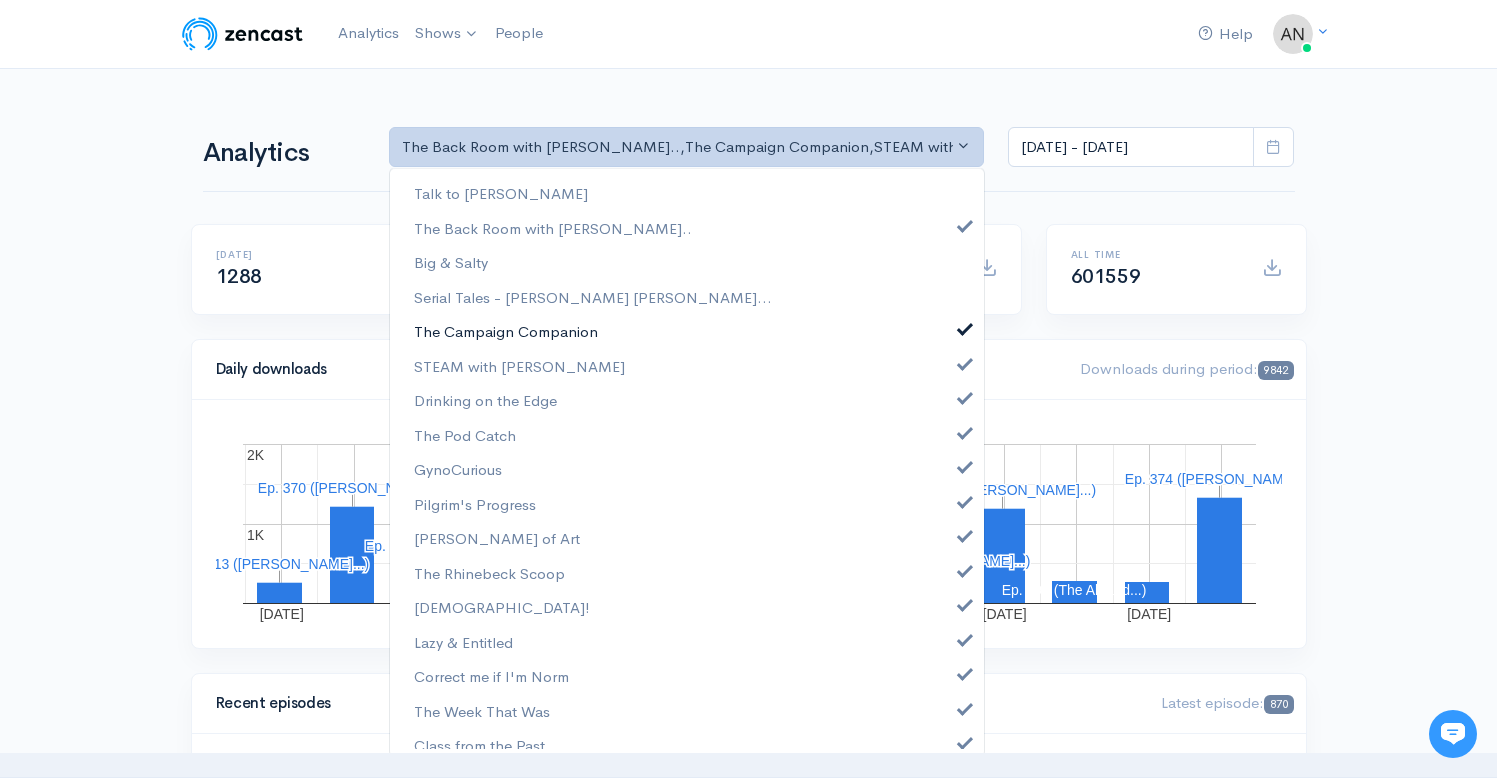 click at bounding box center [965, 326] 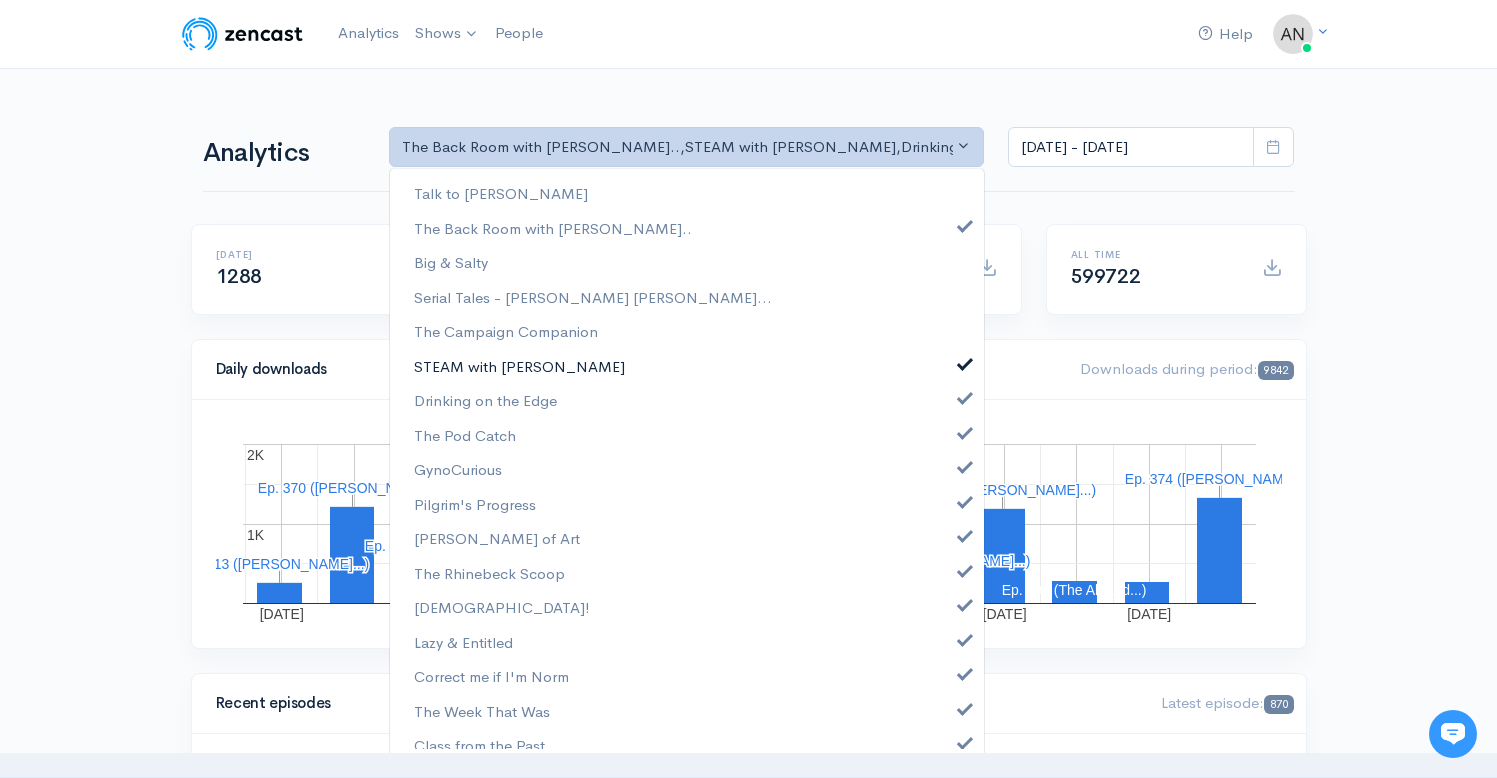 click at bounding box center [965, 361] 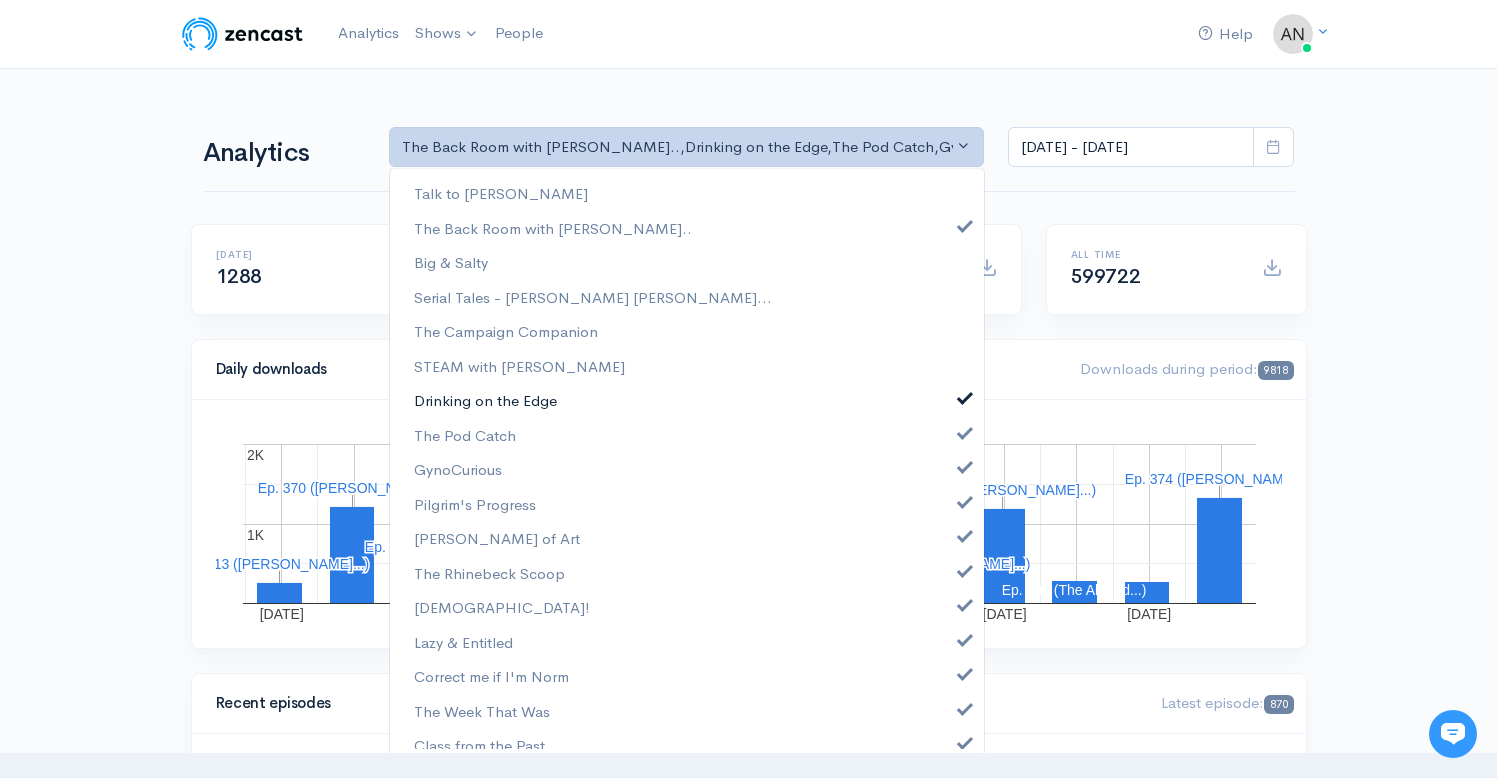 click at bounding box center [965, 395] 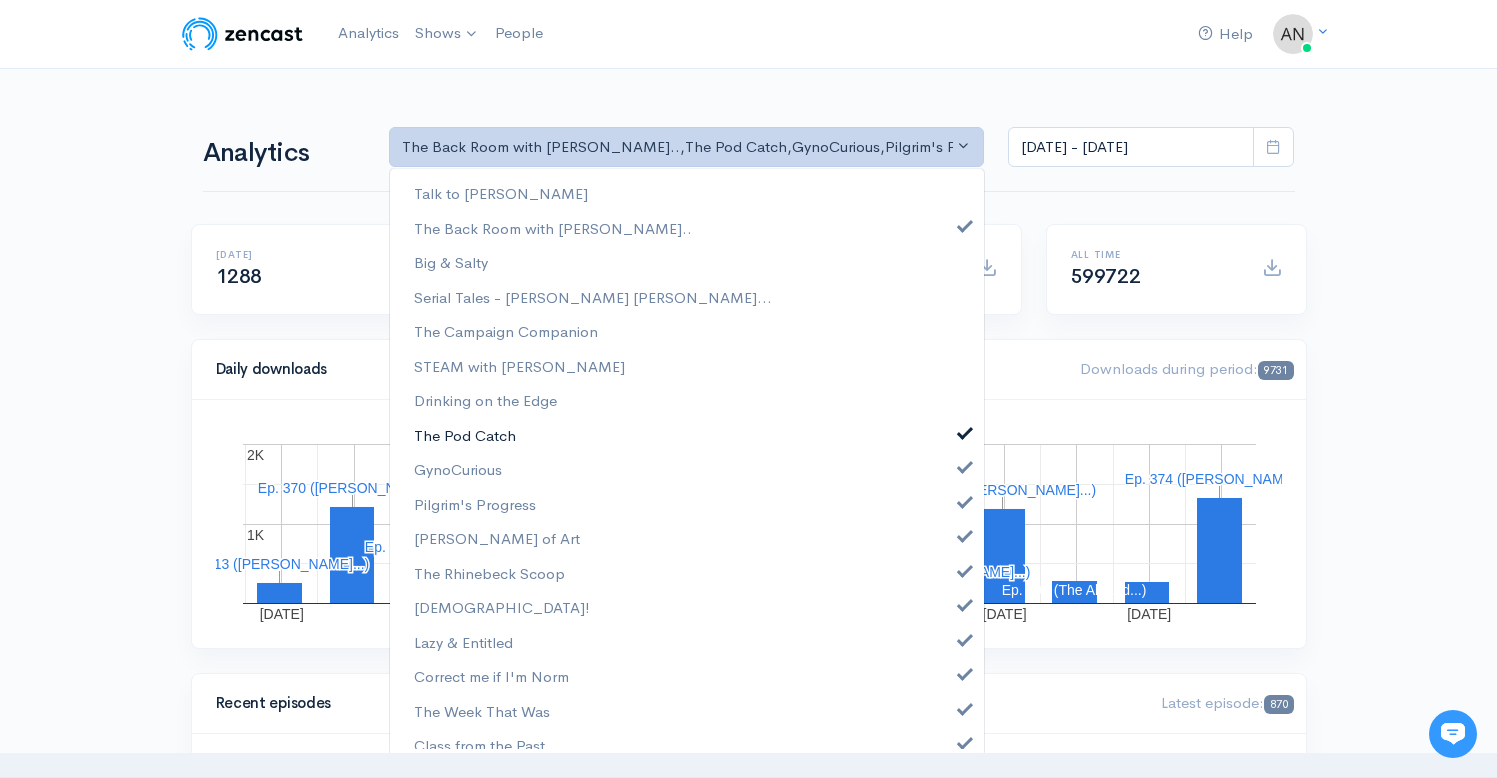 click on "The Pod Catch" at bounding box center (687, 435) 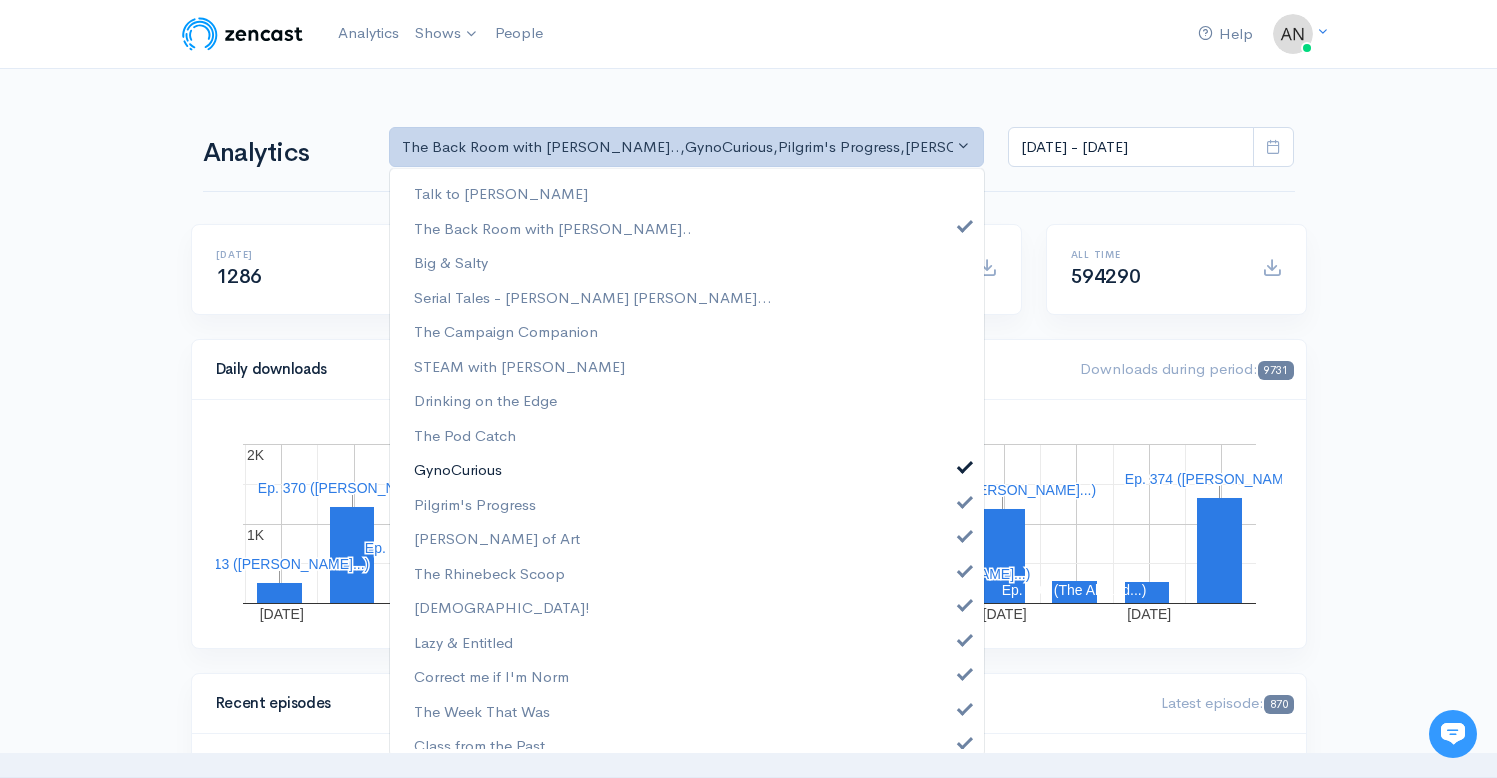 click on "GynoCurious" at bounding box center (687, 469) 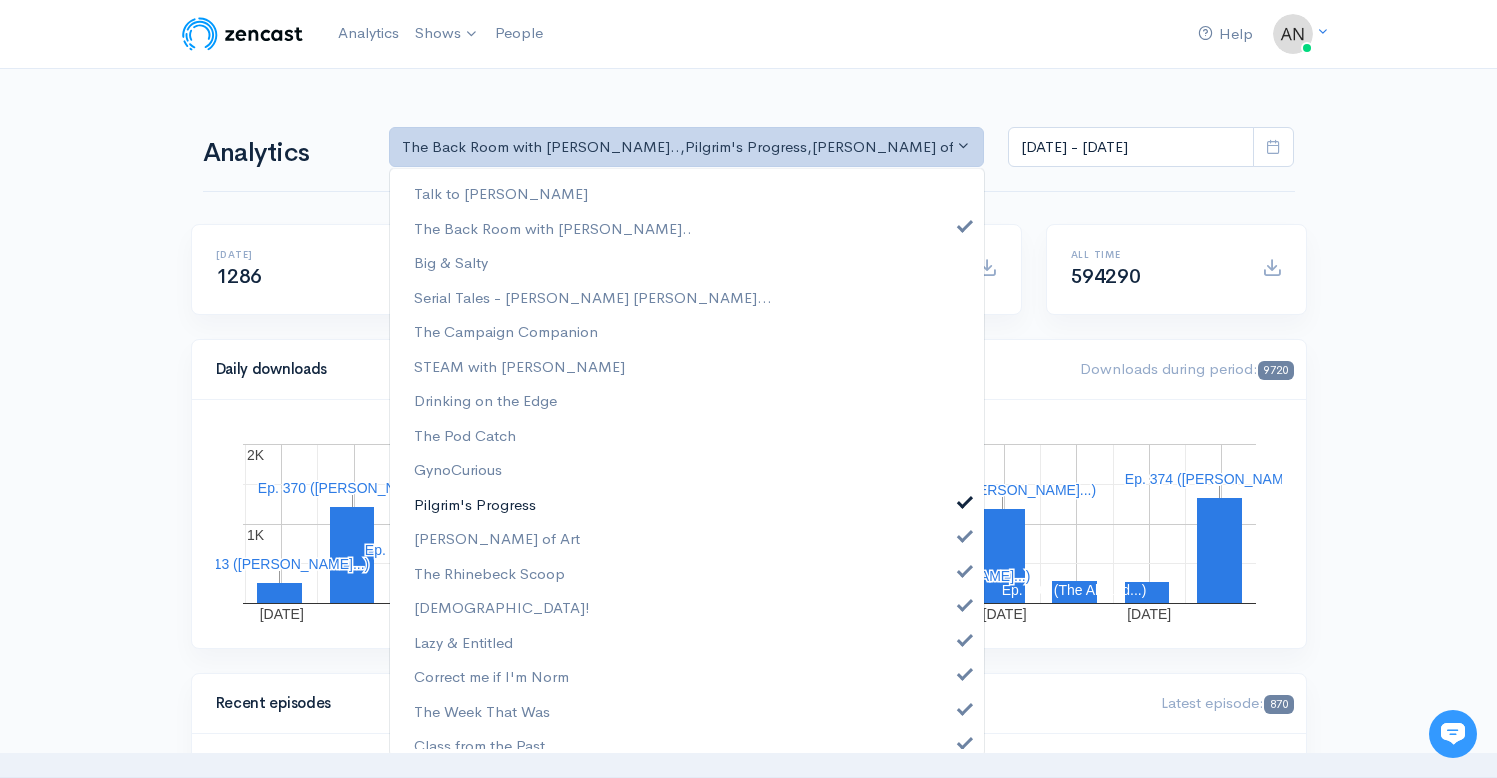 click at bounding box center [965, 499] 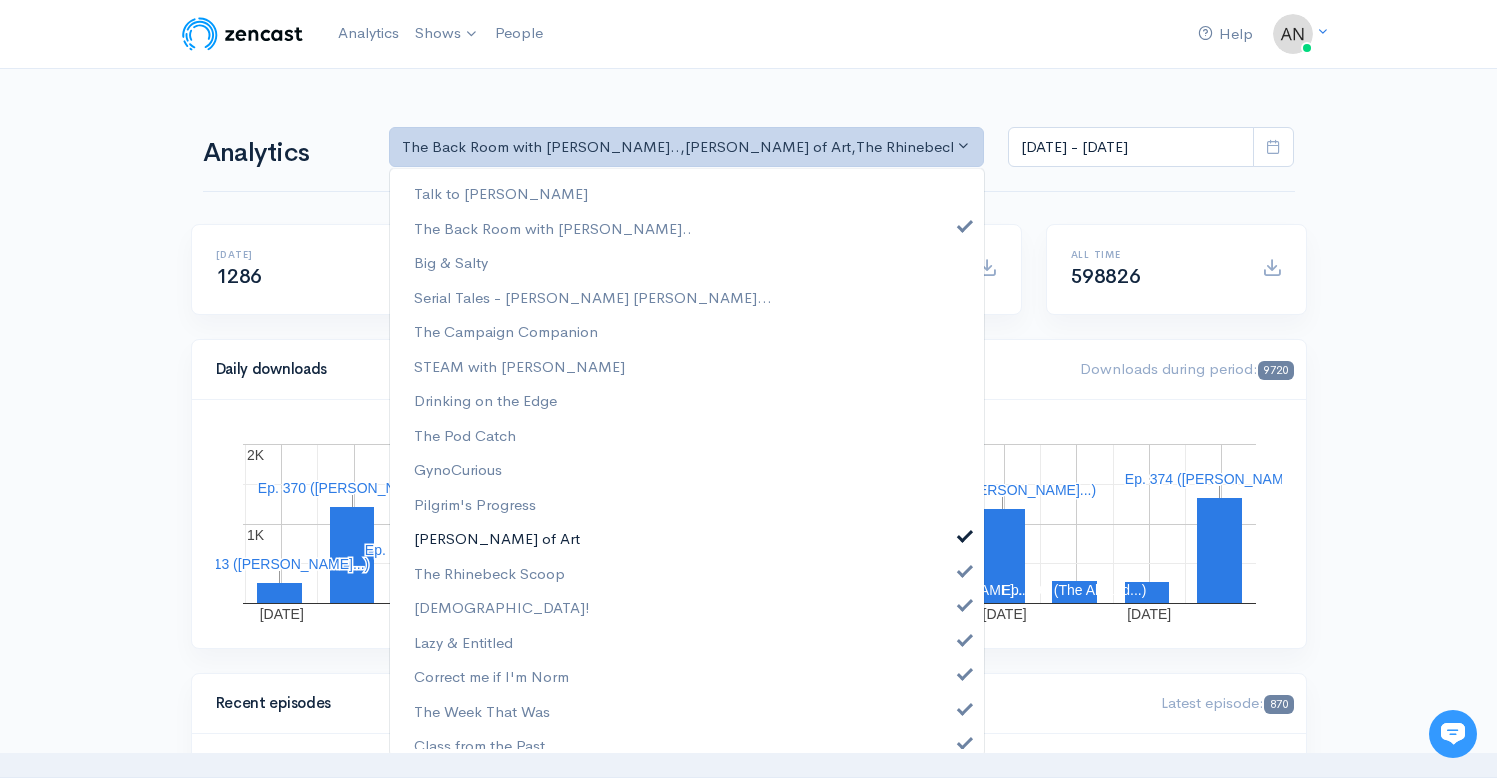 click at bounding box center (965, 533) 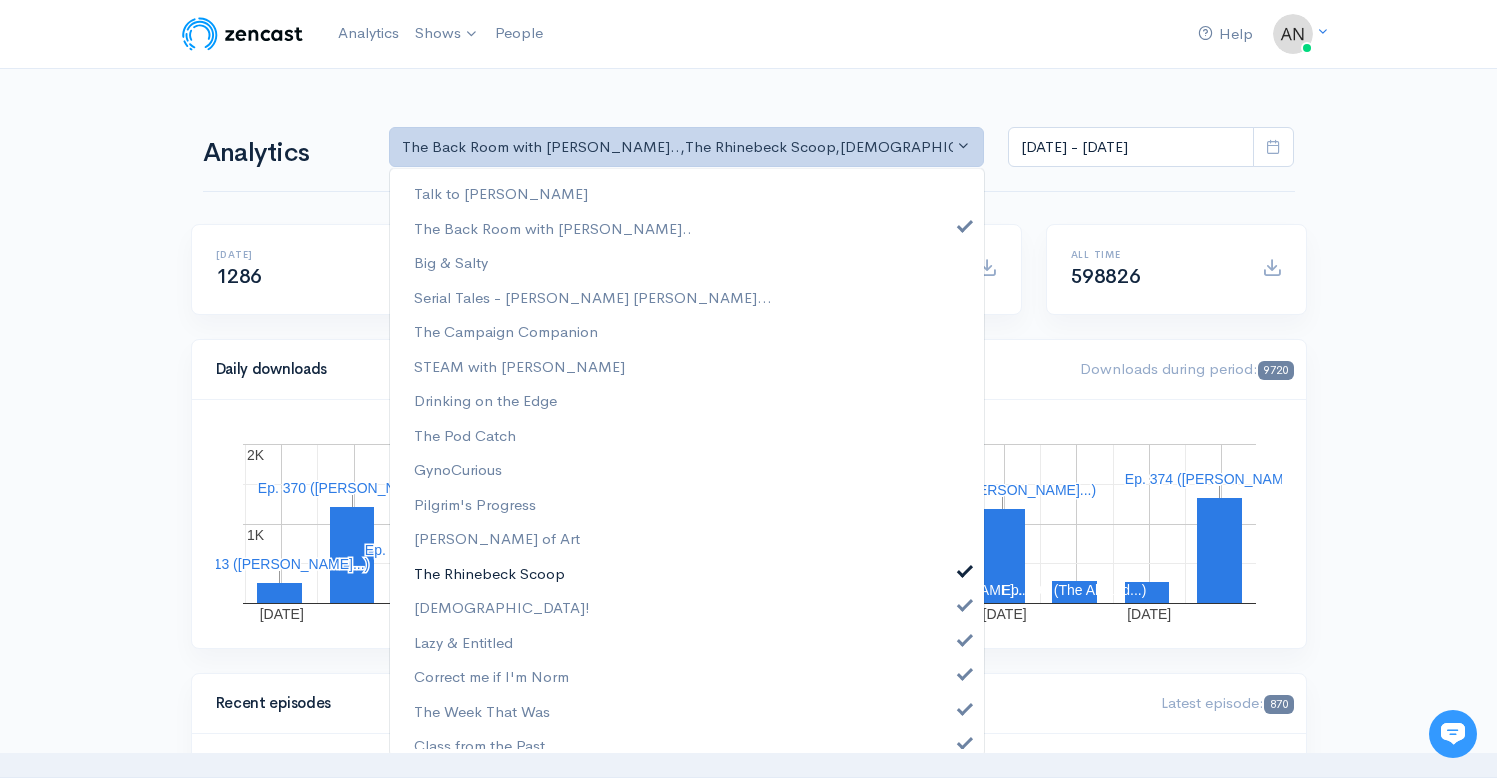 click at bounding box center [965, 568] 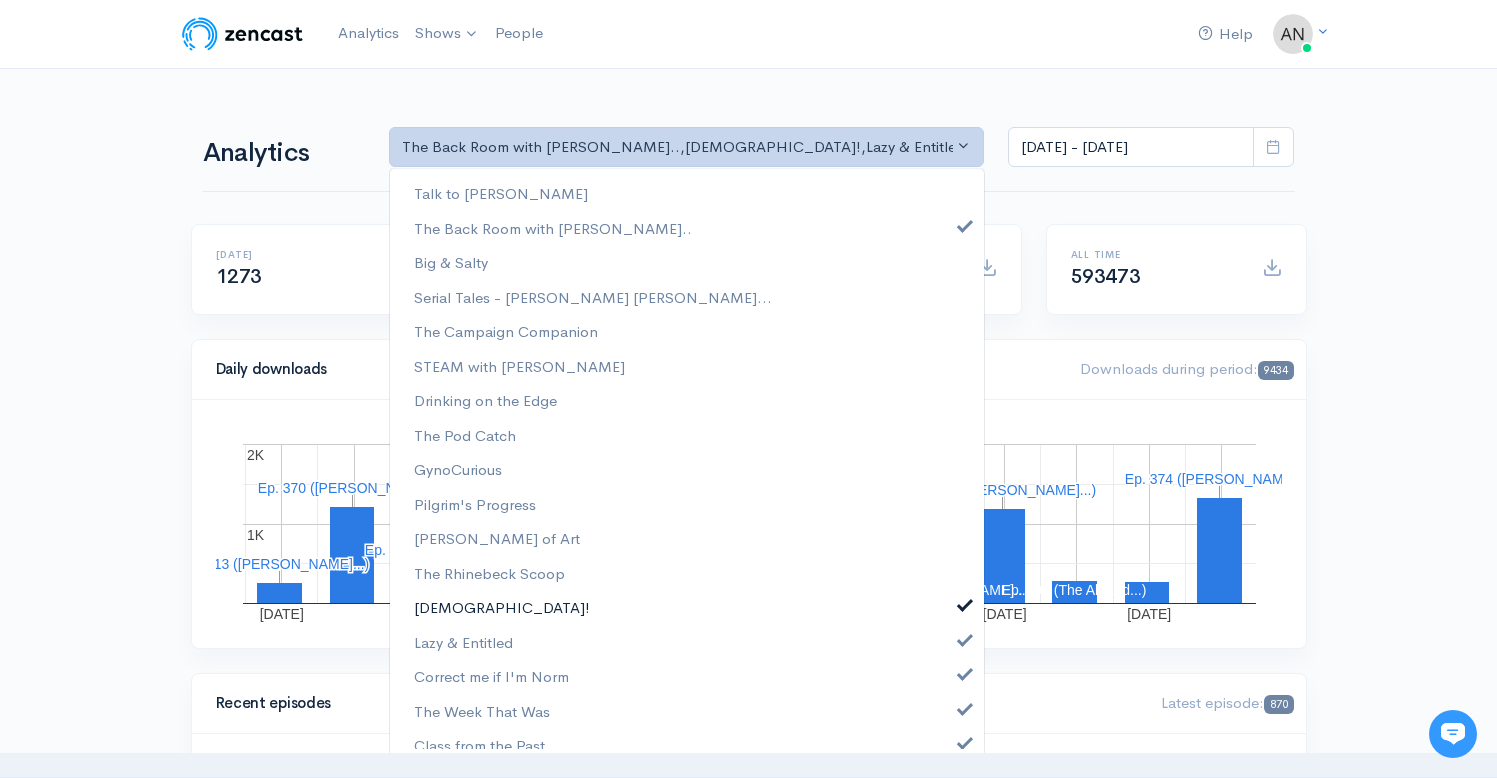 click at bounding box center (965, 602) 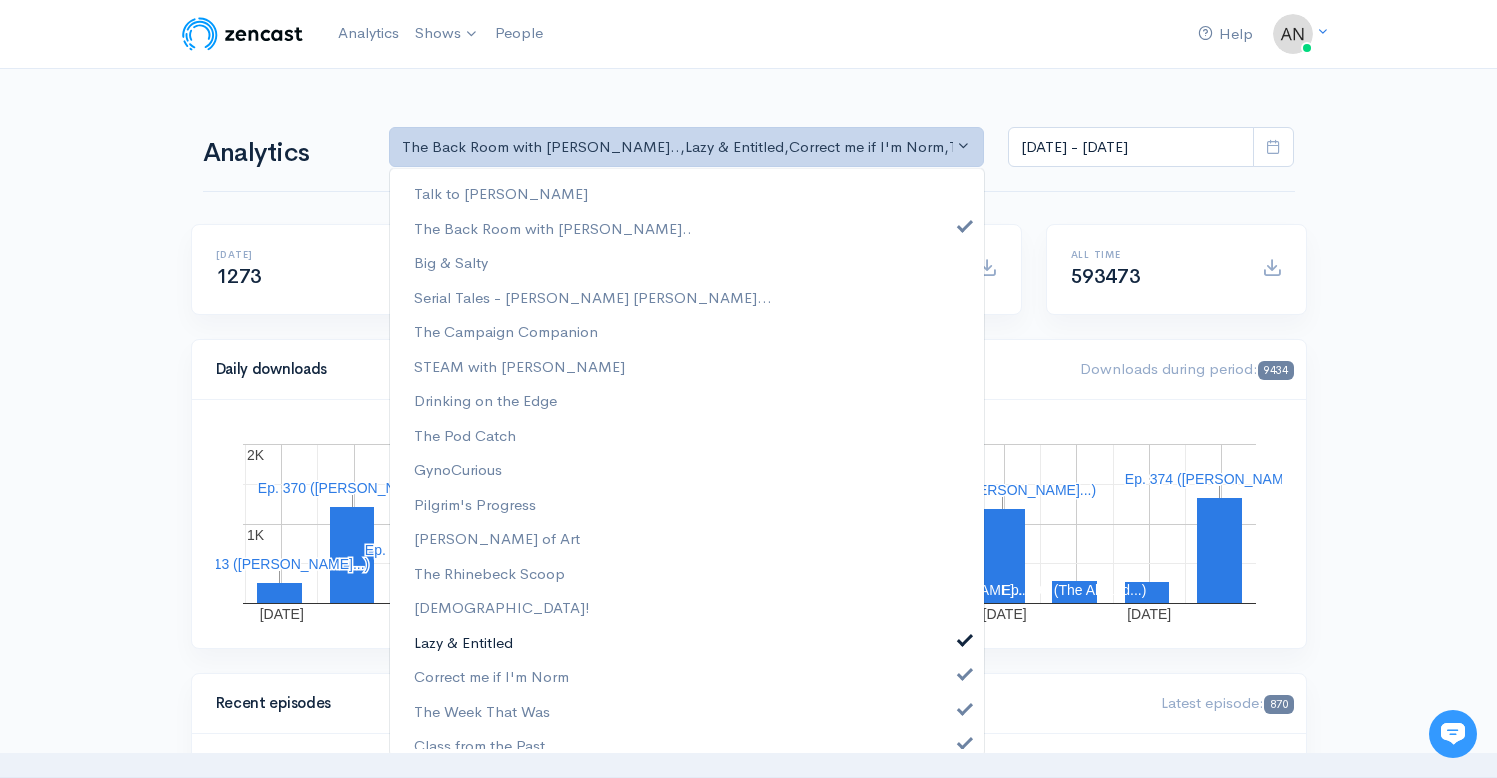 click at bounding box center (965, 637) 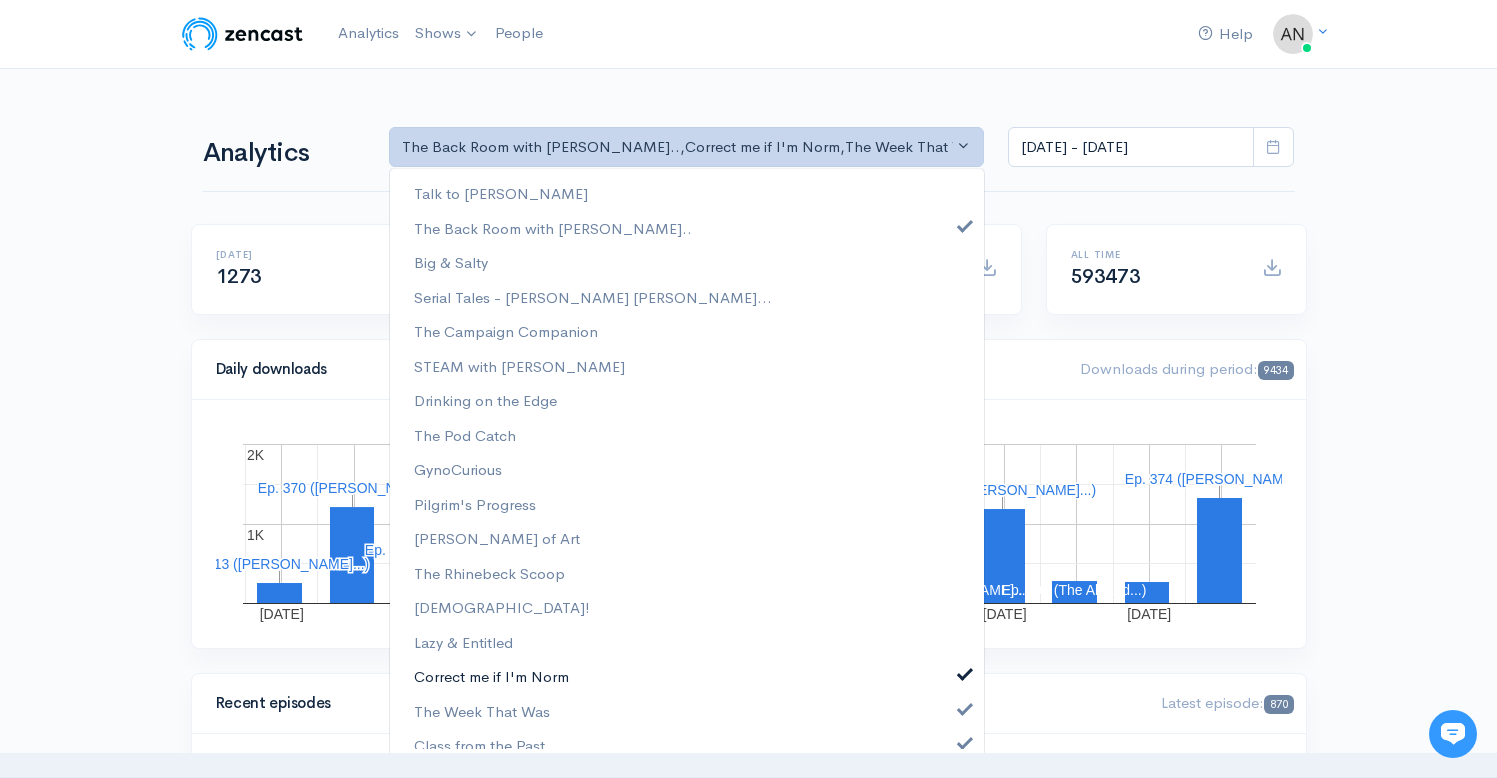 click at bounding box center (965, 671) 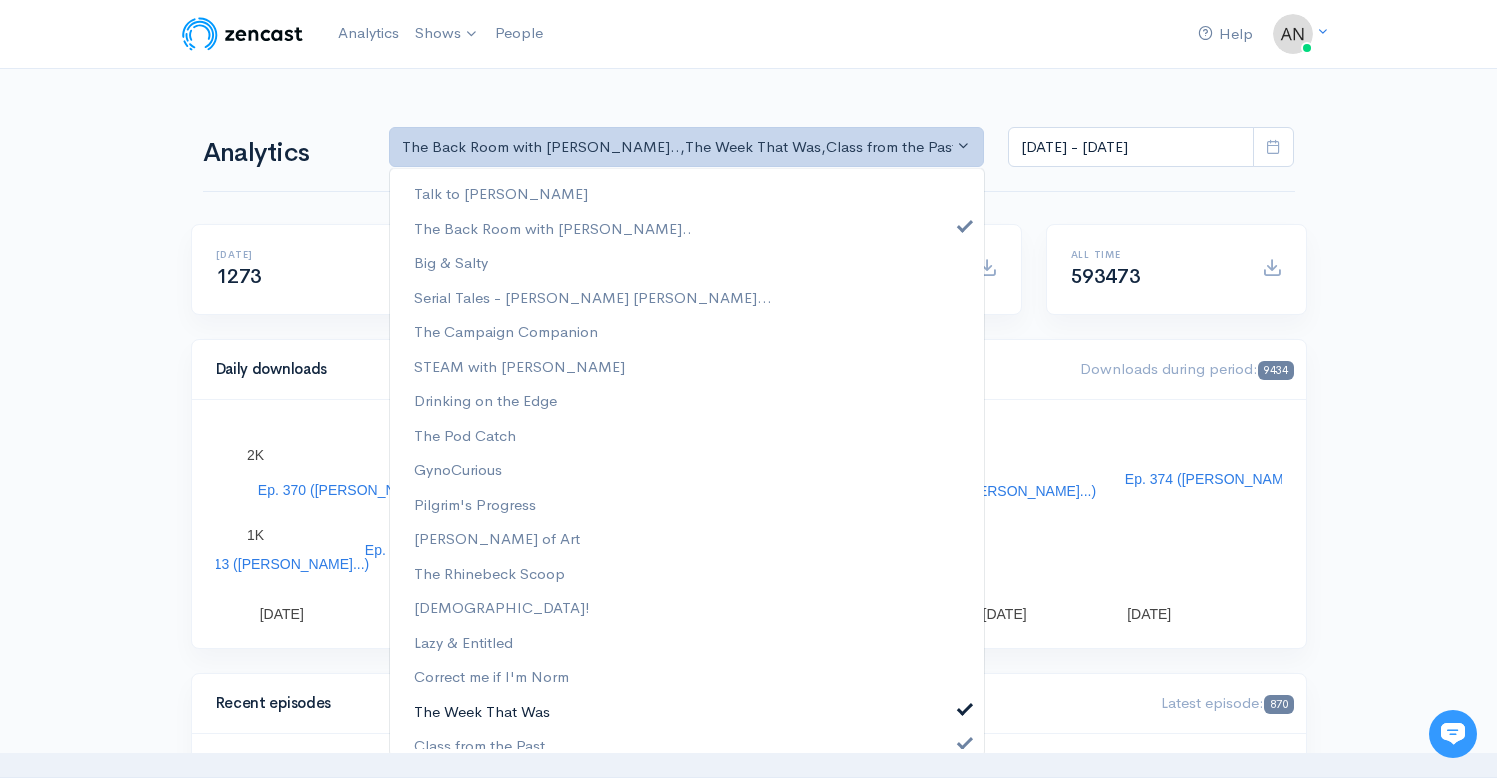 click at bounding box center (965, 706) 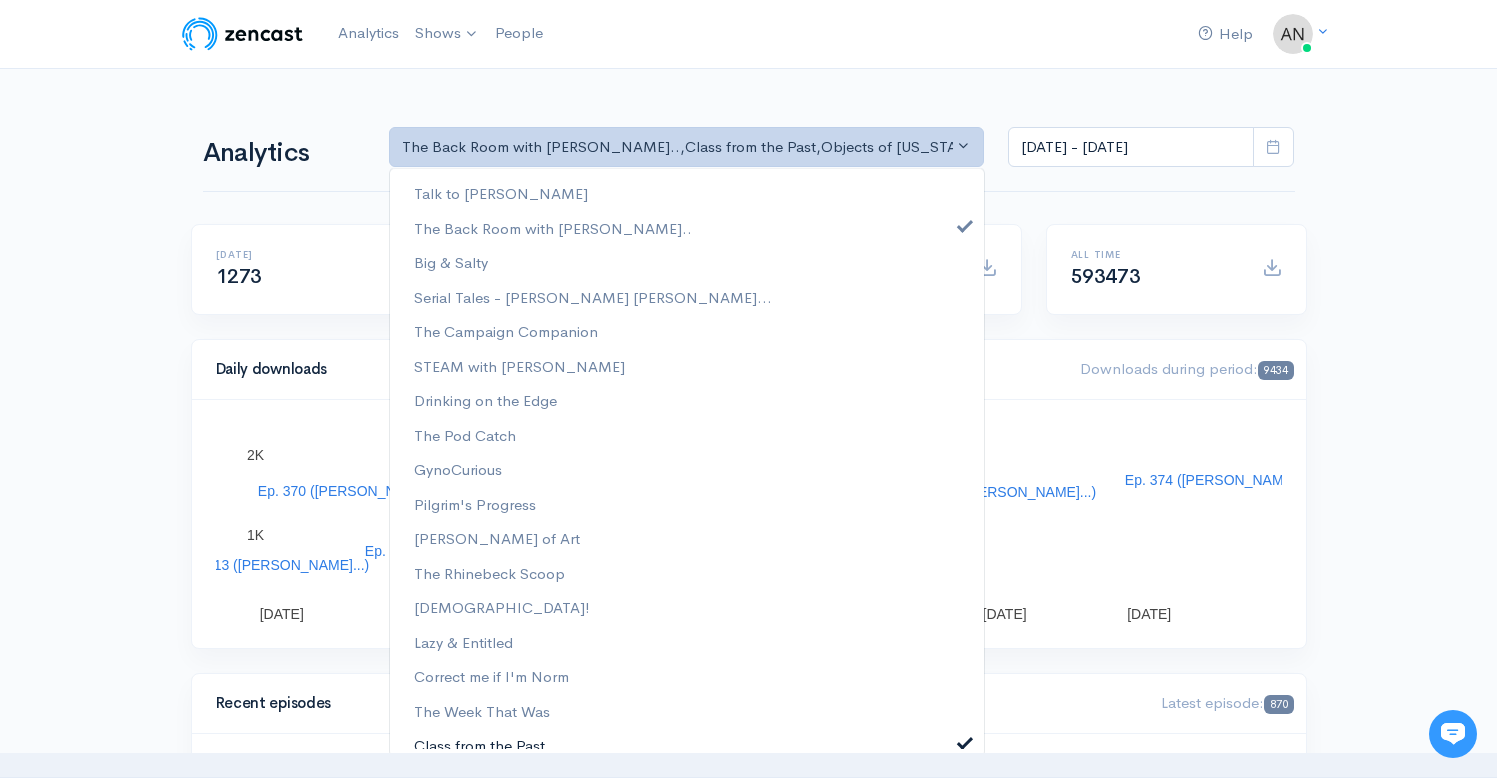 click at bounding box center [965, 740] 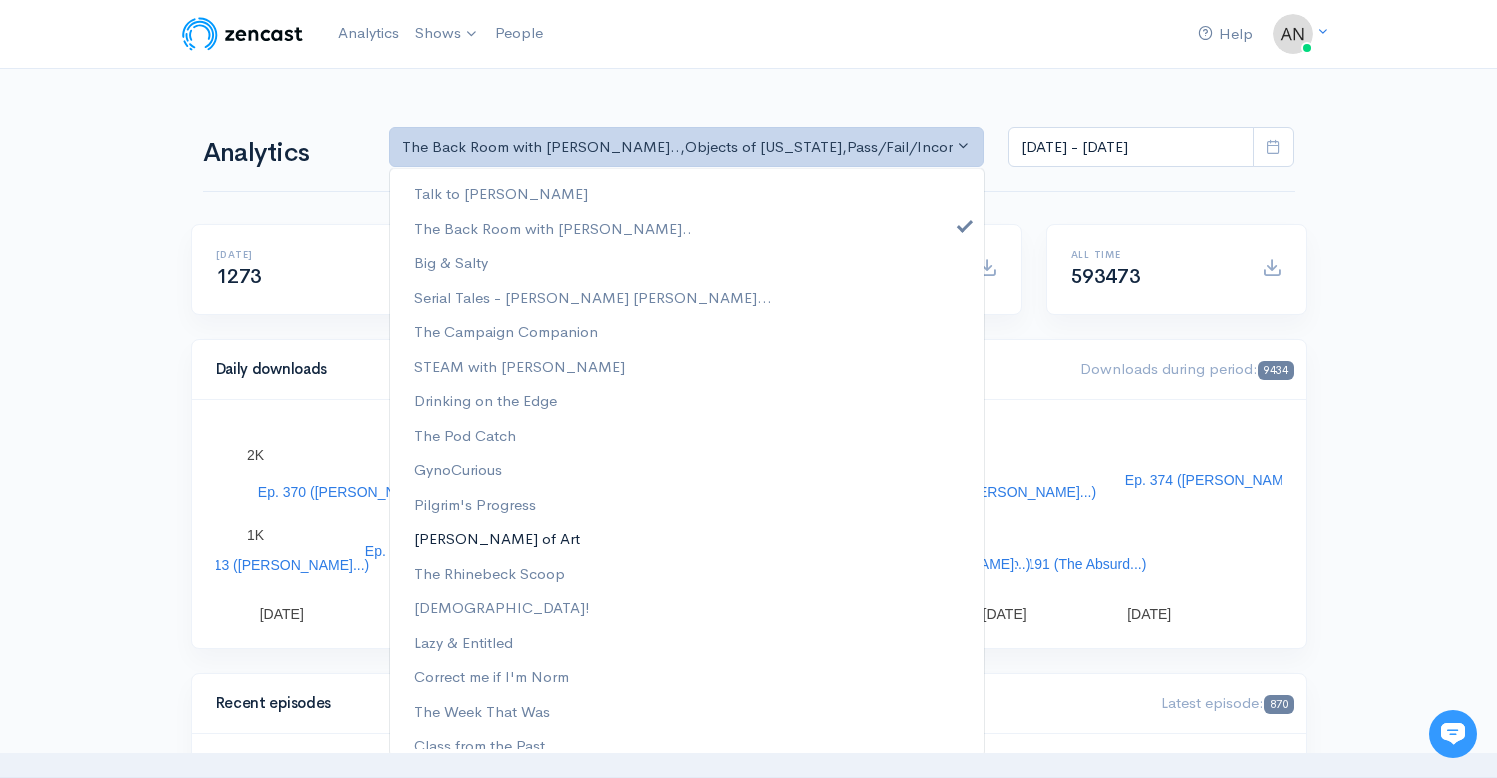 scroll, scrollTop: 256, scrollLeft: 0, axis: vertical 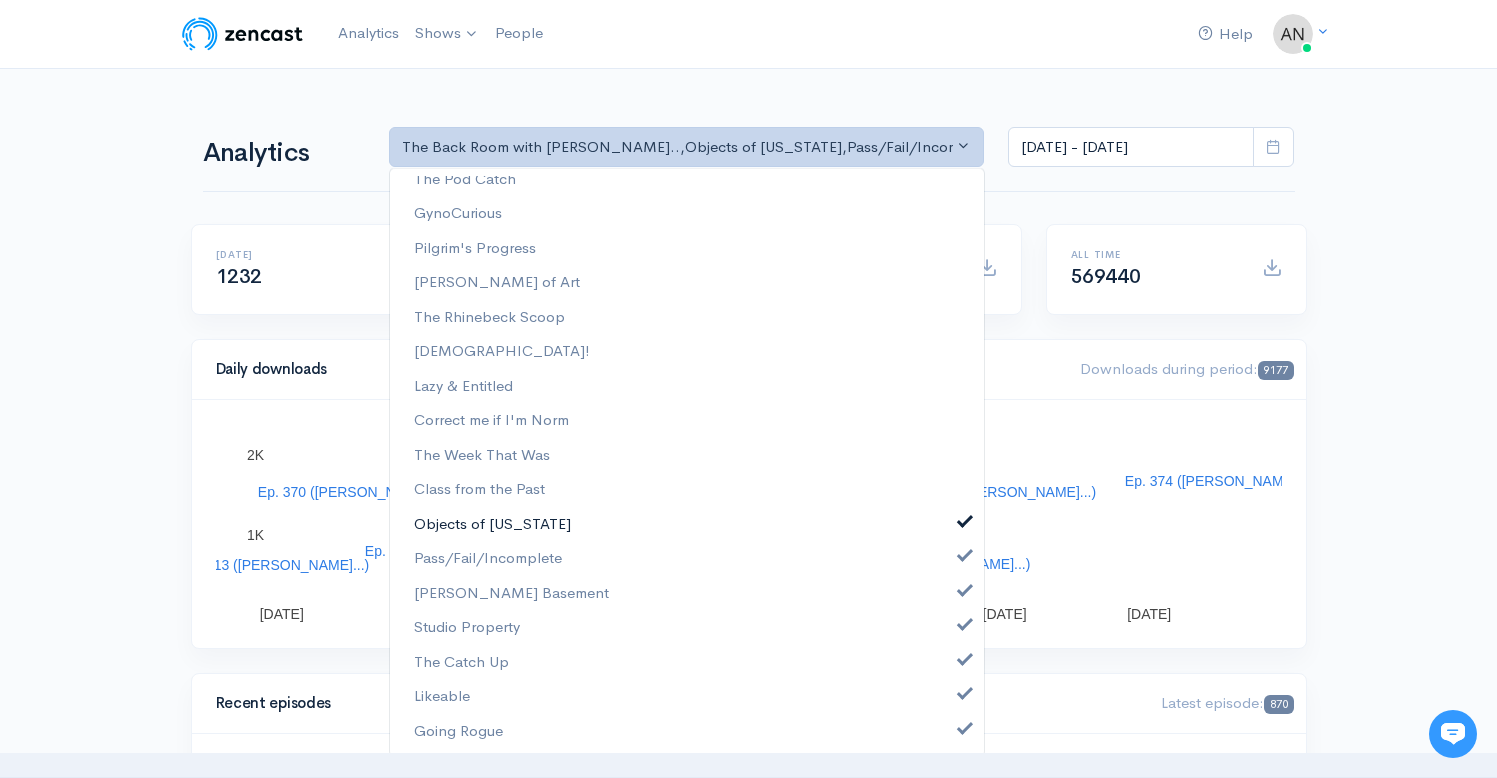 click at bounding box center (965, 519) 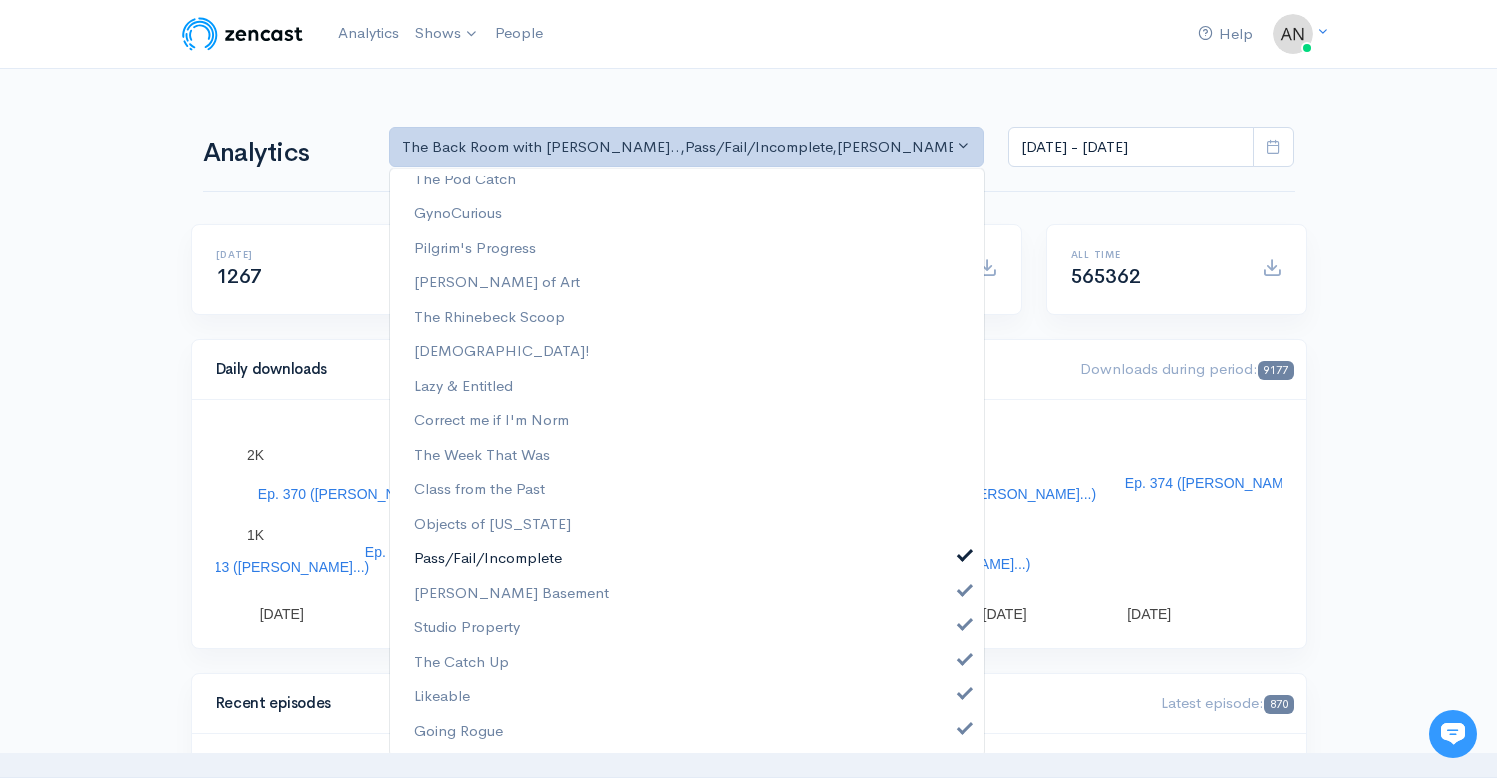 click at bounding box center [965, 553] 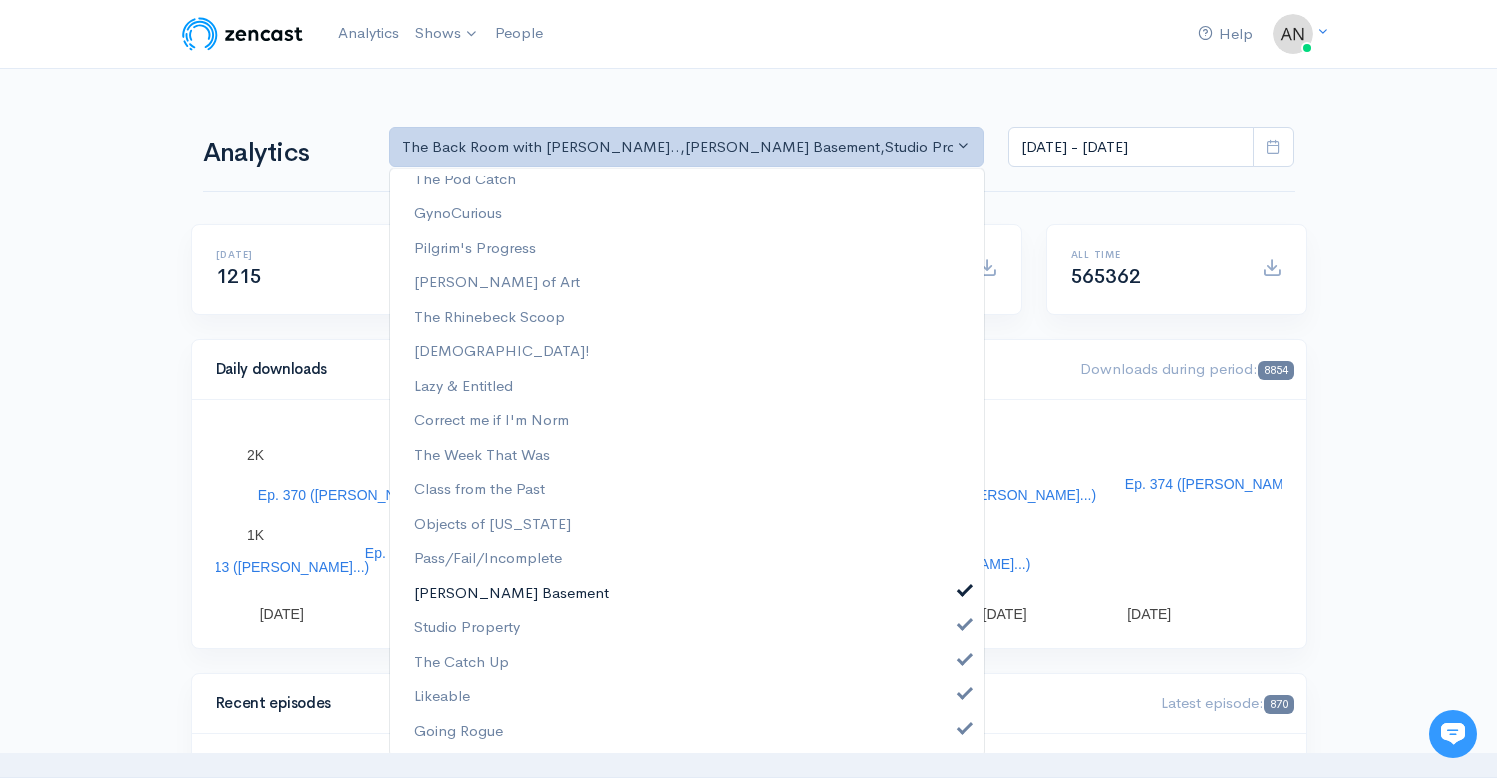 click at bounding box center (965, 588) 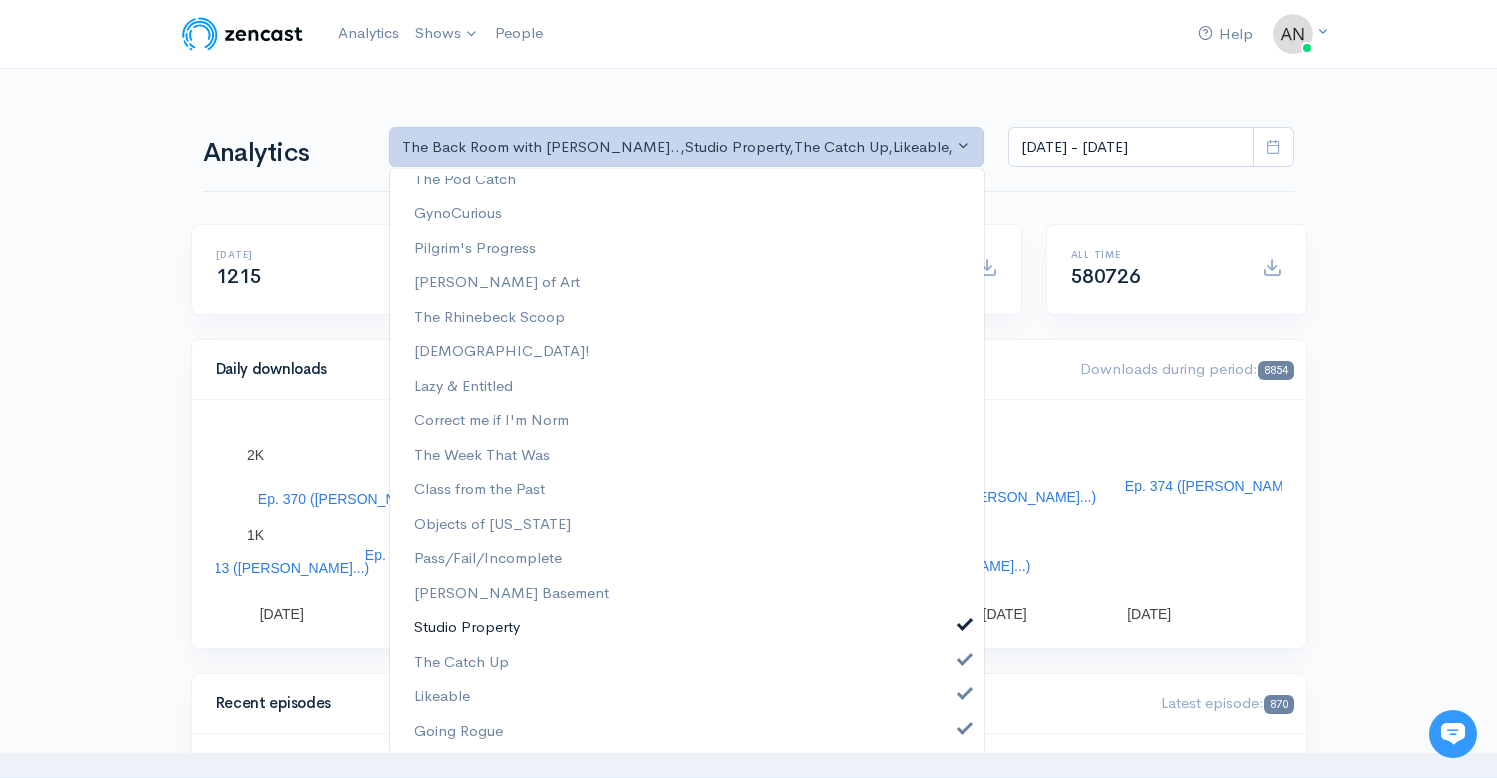 click at bounding box center (965, 622) 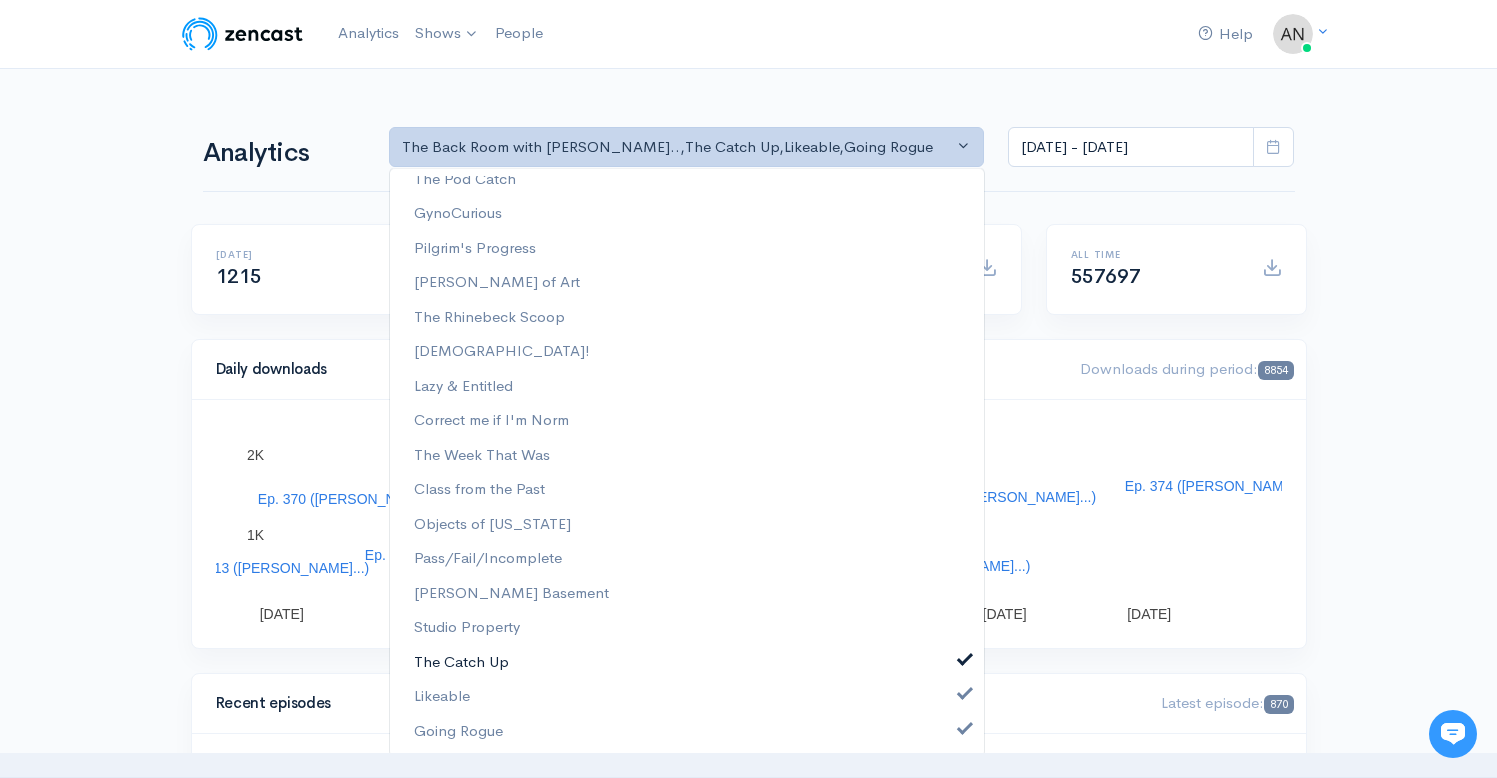 click at bounding box center [965, 657] 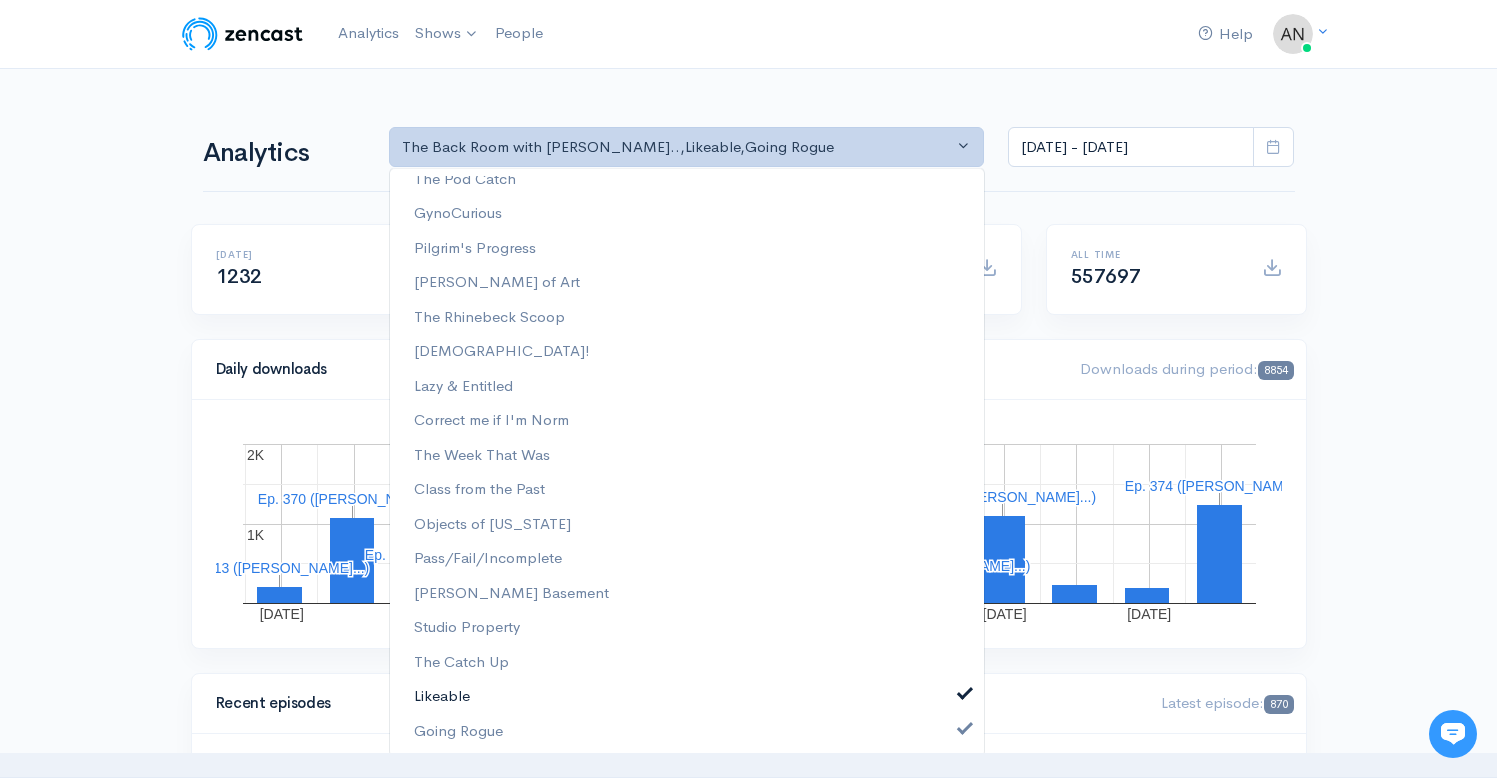 click at bounding box center (965, 691) 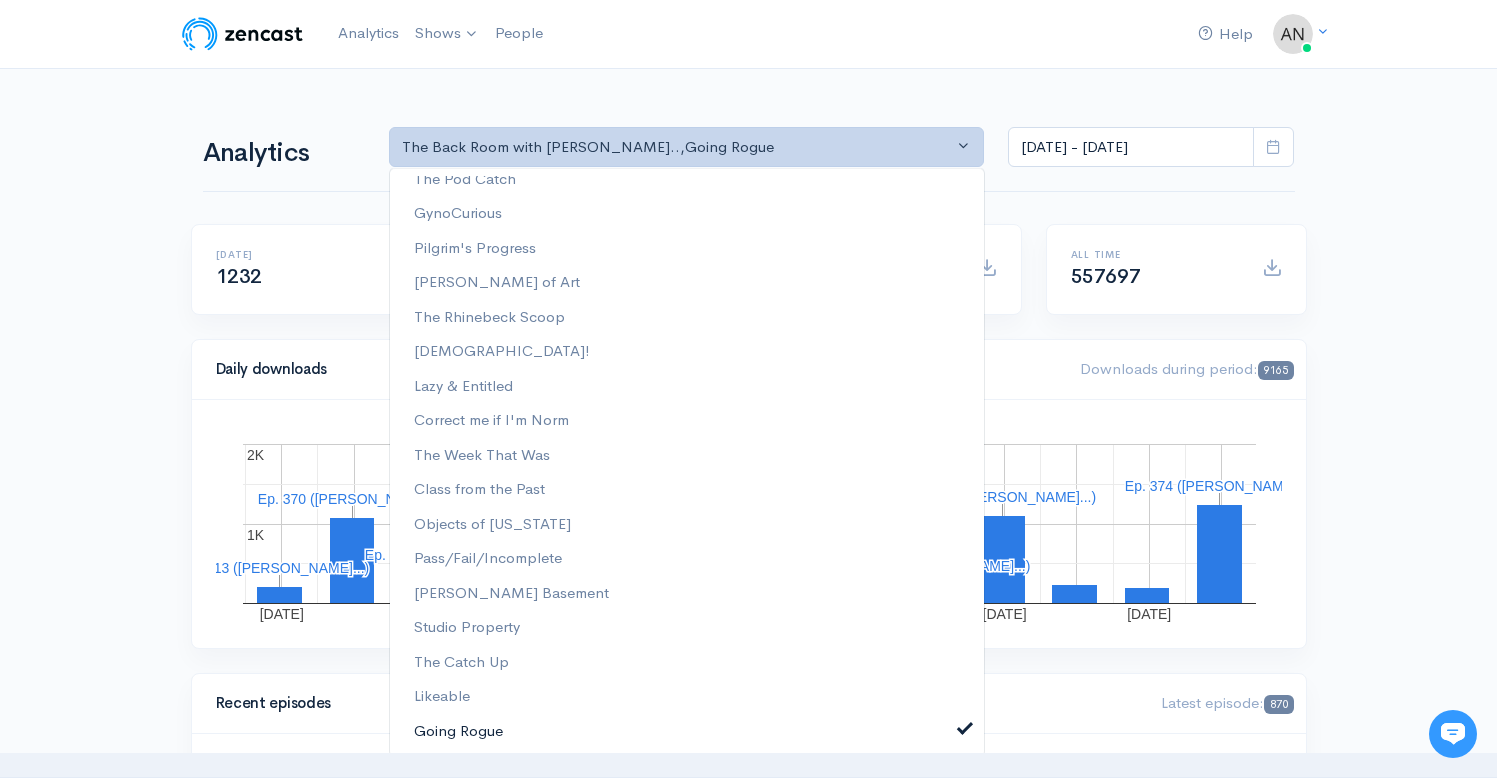 click at bounding box center (965, 726) 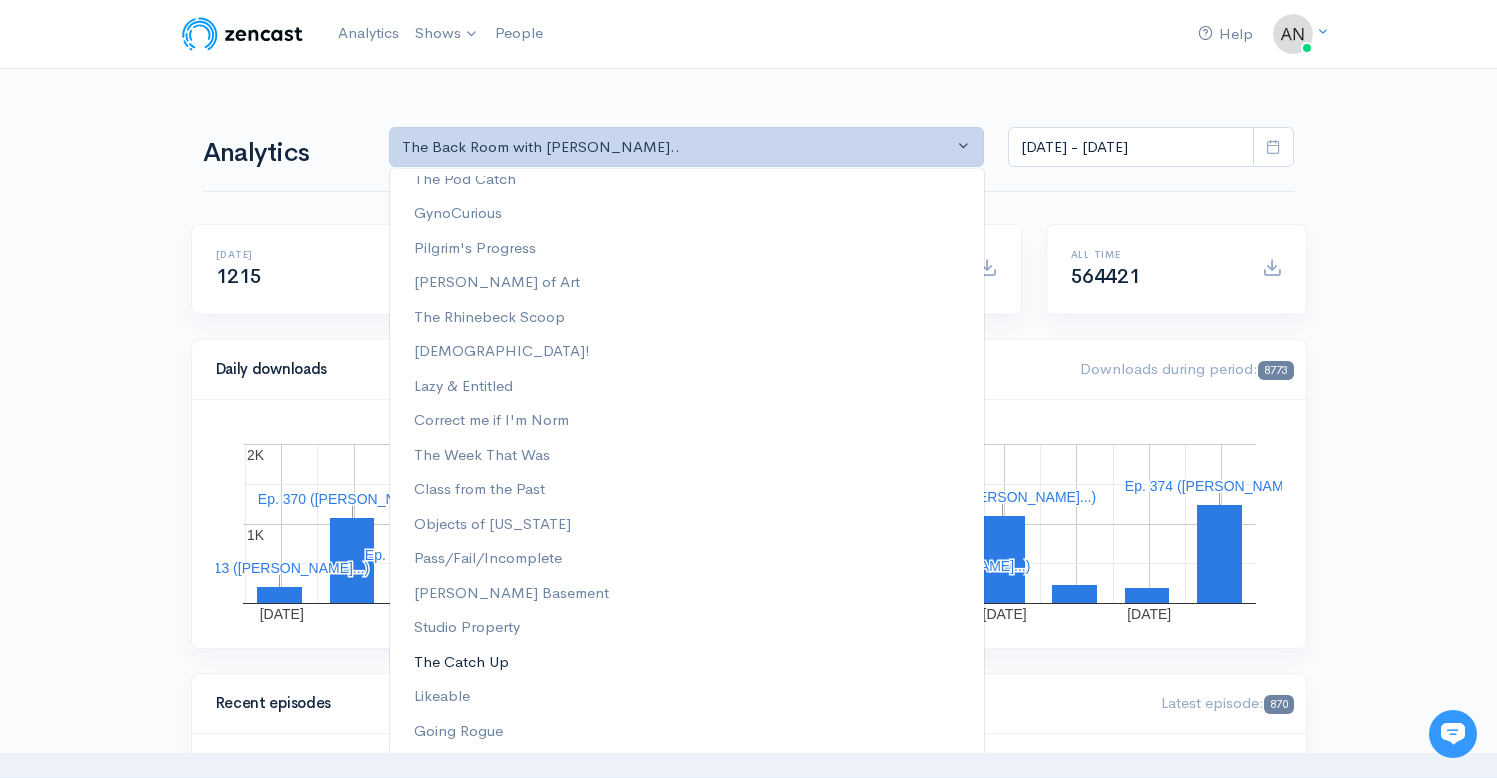 scroll, scrollTop: 111, scrollLeft: 0, axis: vertical 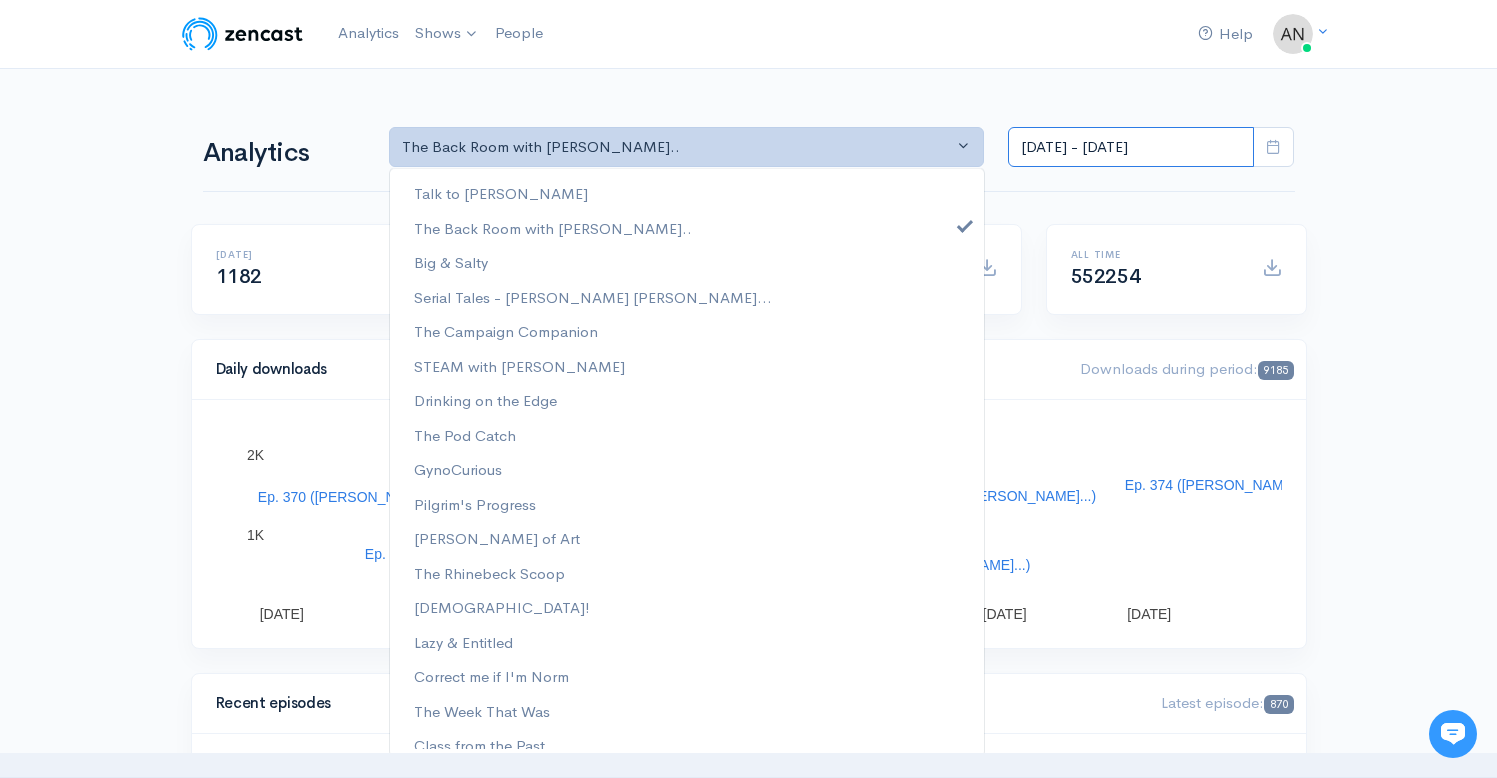click on "Jun 18, 2025 - Jul 1, 2025" at bounding box center [1131, 147] 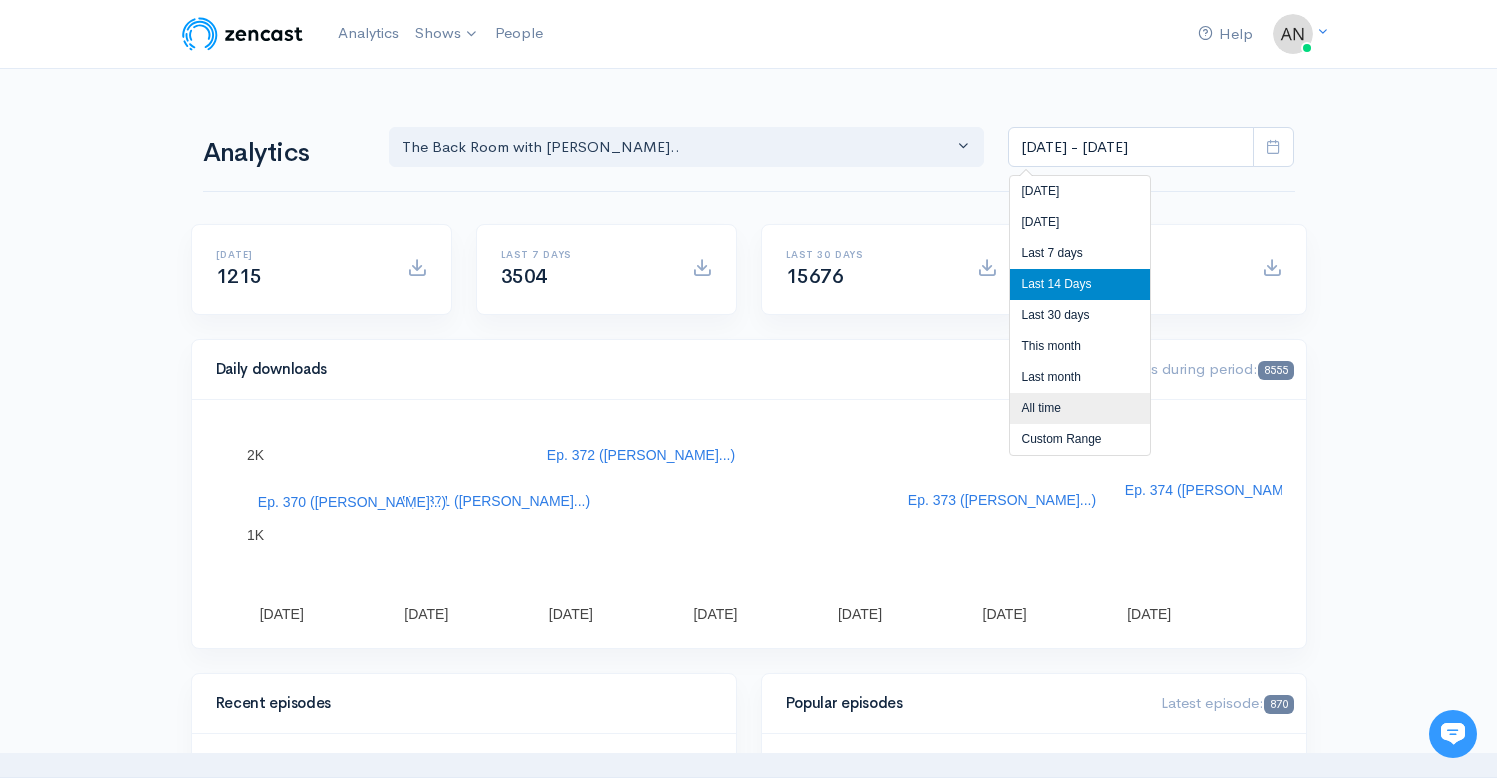 click on "All time" at bounding box center (1080, 408) 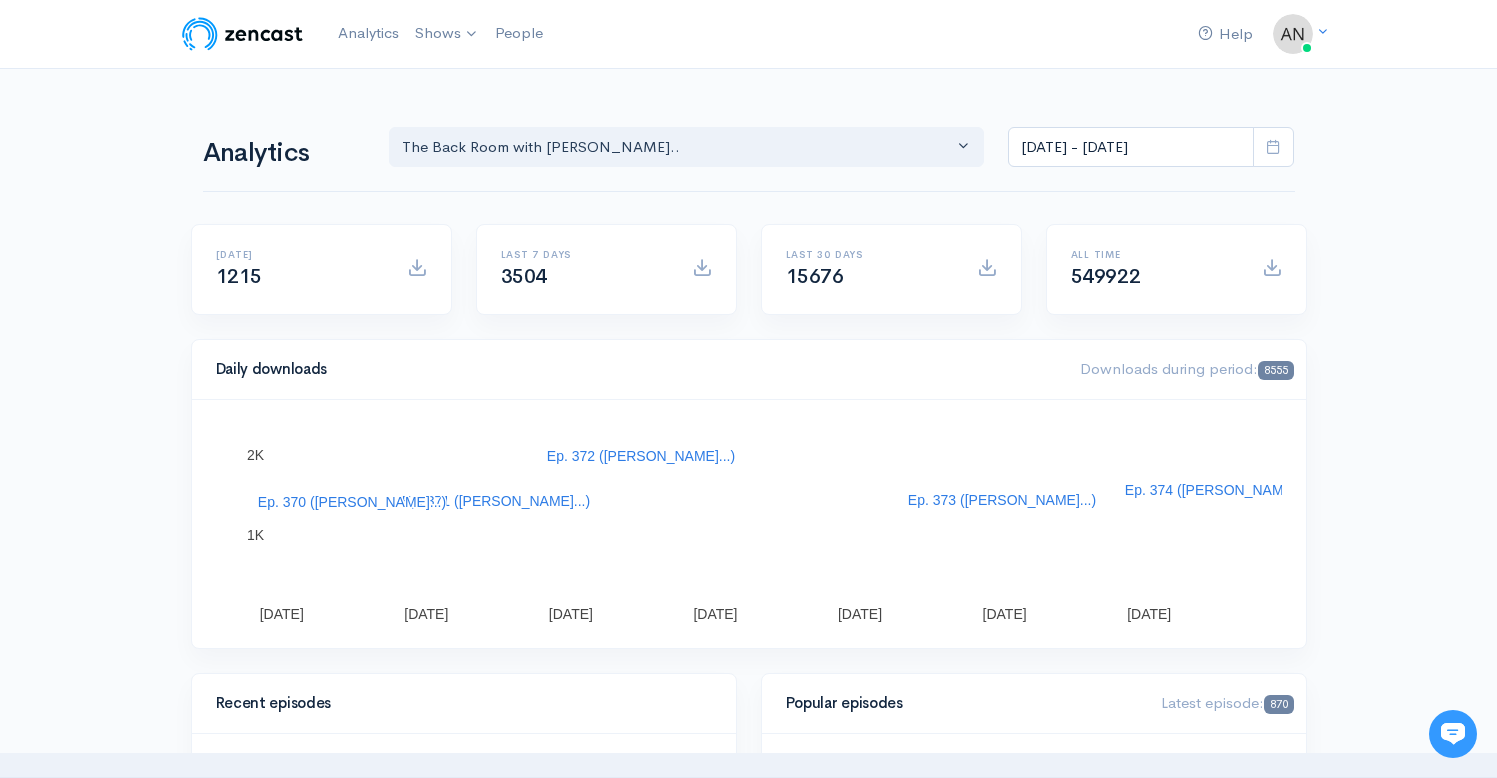type on "[DATE] - [DATE]" 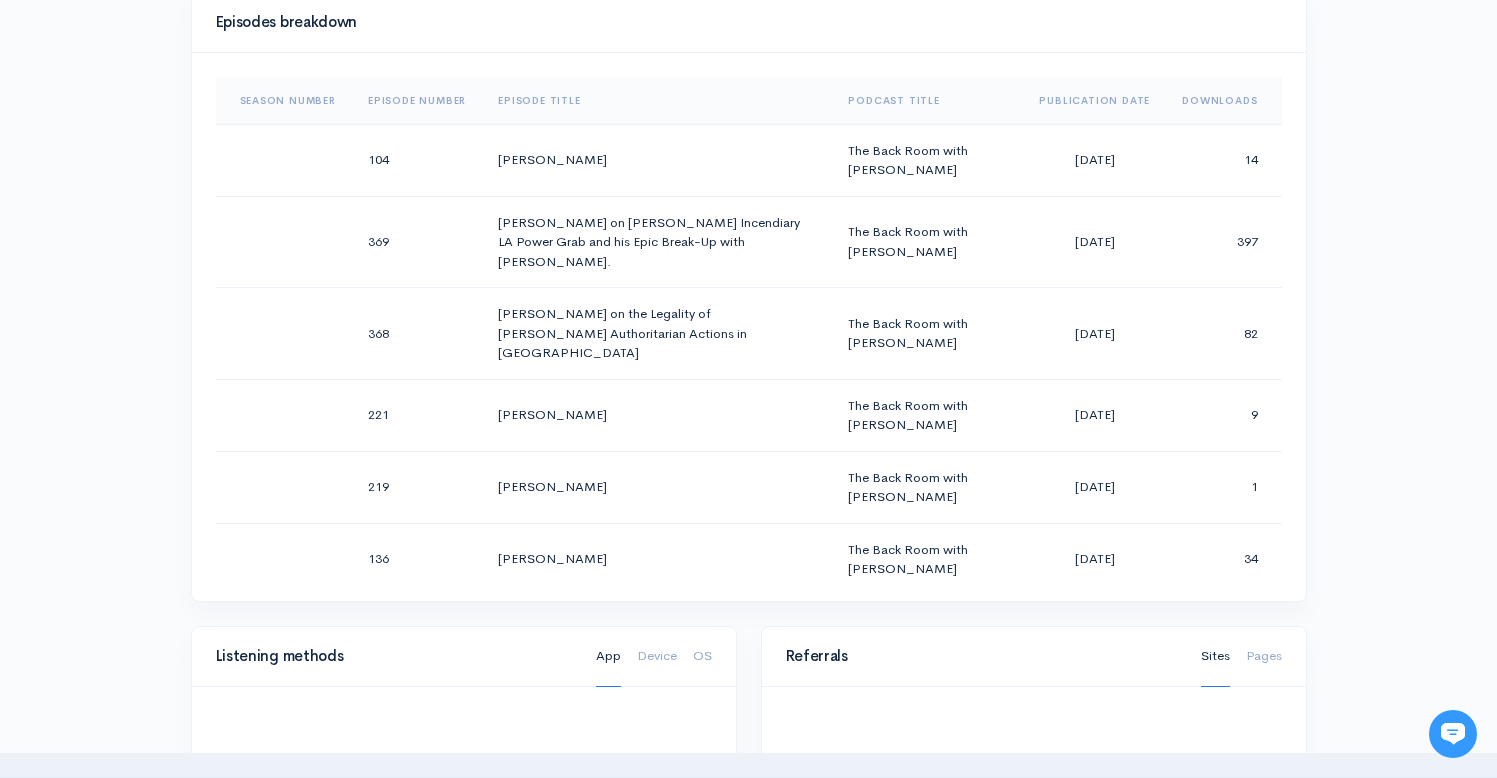 scroll, scrollTop: 922, scrollLeft: 0, axis: vertical 